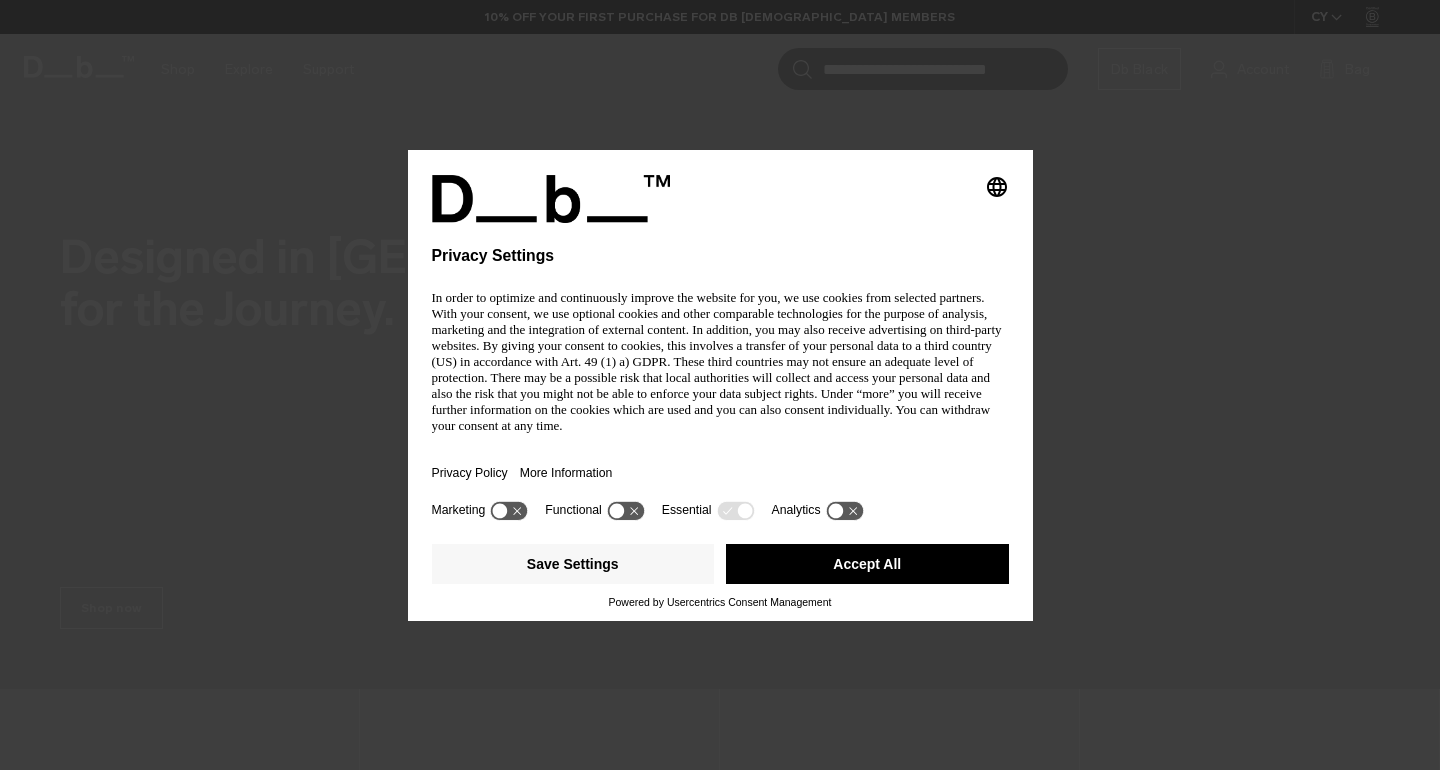 scroll, scrollTop: 122, scrollLeft: 0, axis: vertical 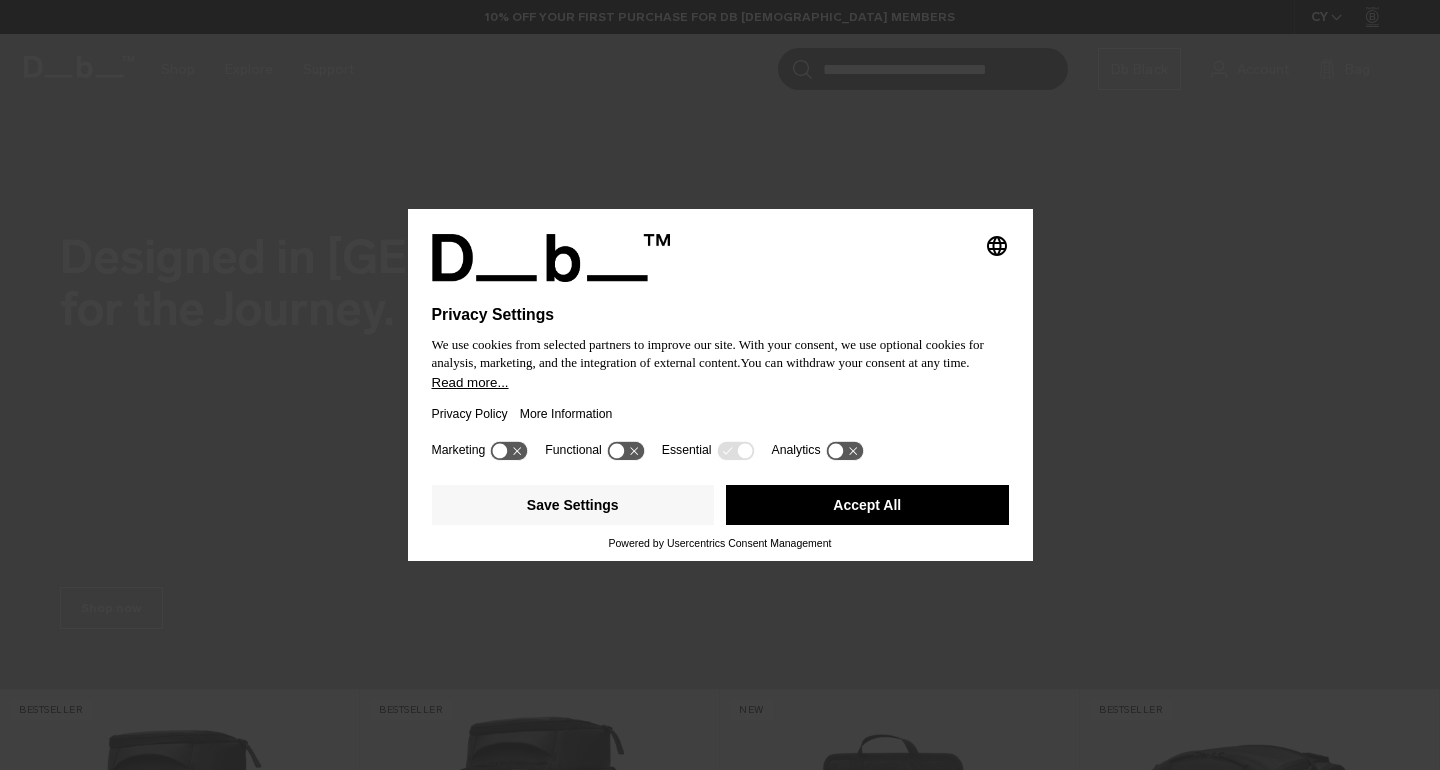 click on "Accept All" at bounding box center (867, 505) 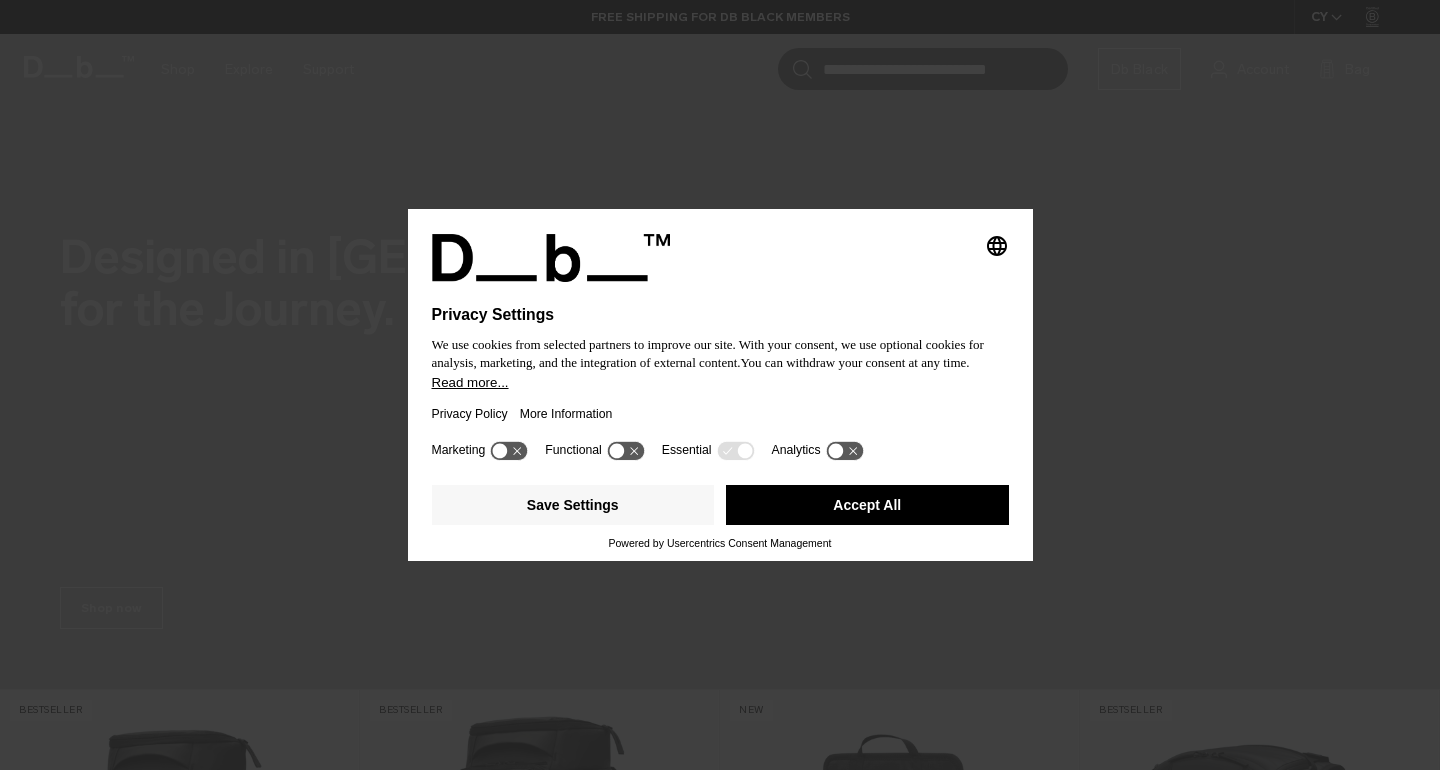 click on "Accept All" at bounding box center (867, 505) 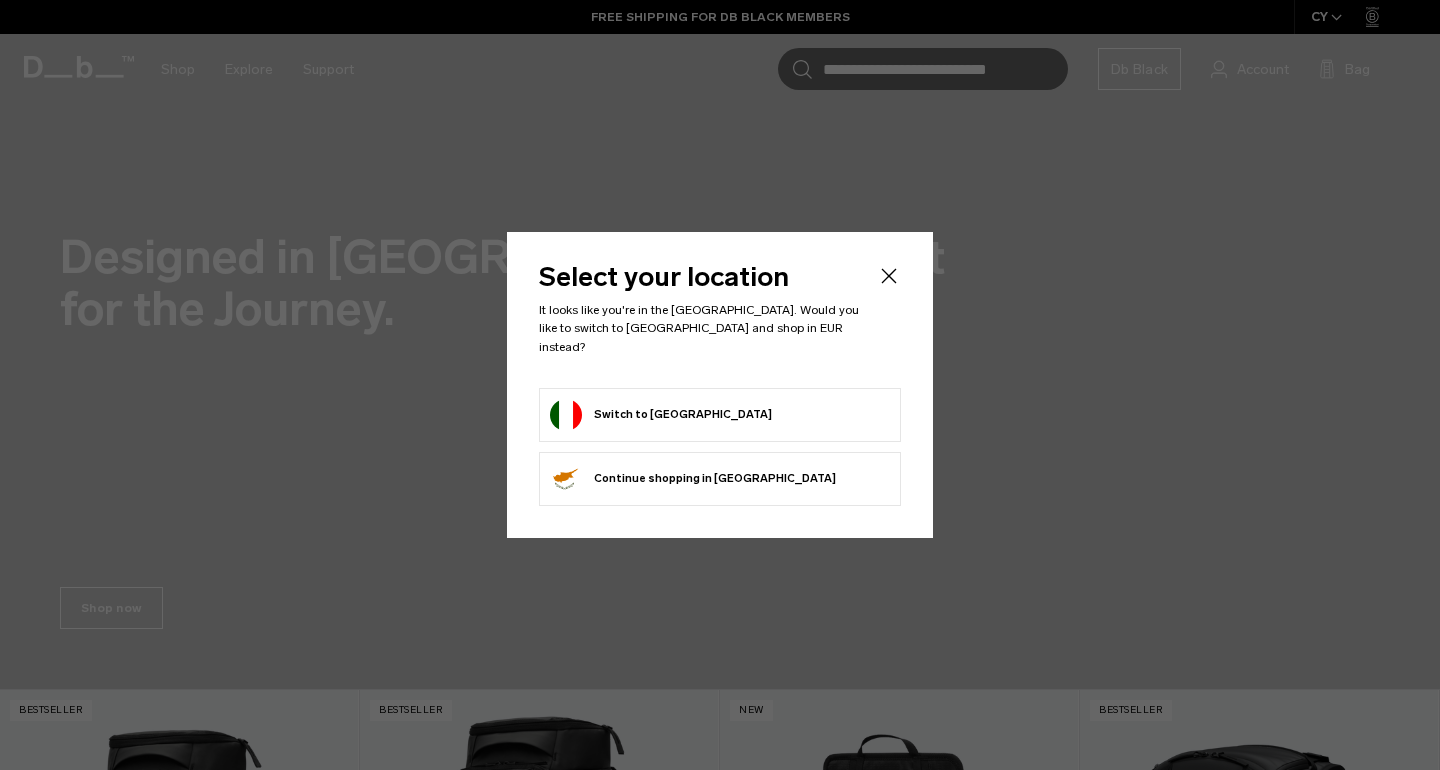 click on "Switch to Italy" at bounding box center [720, 415] 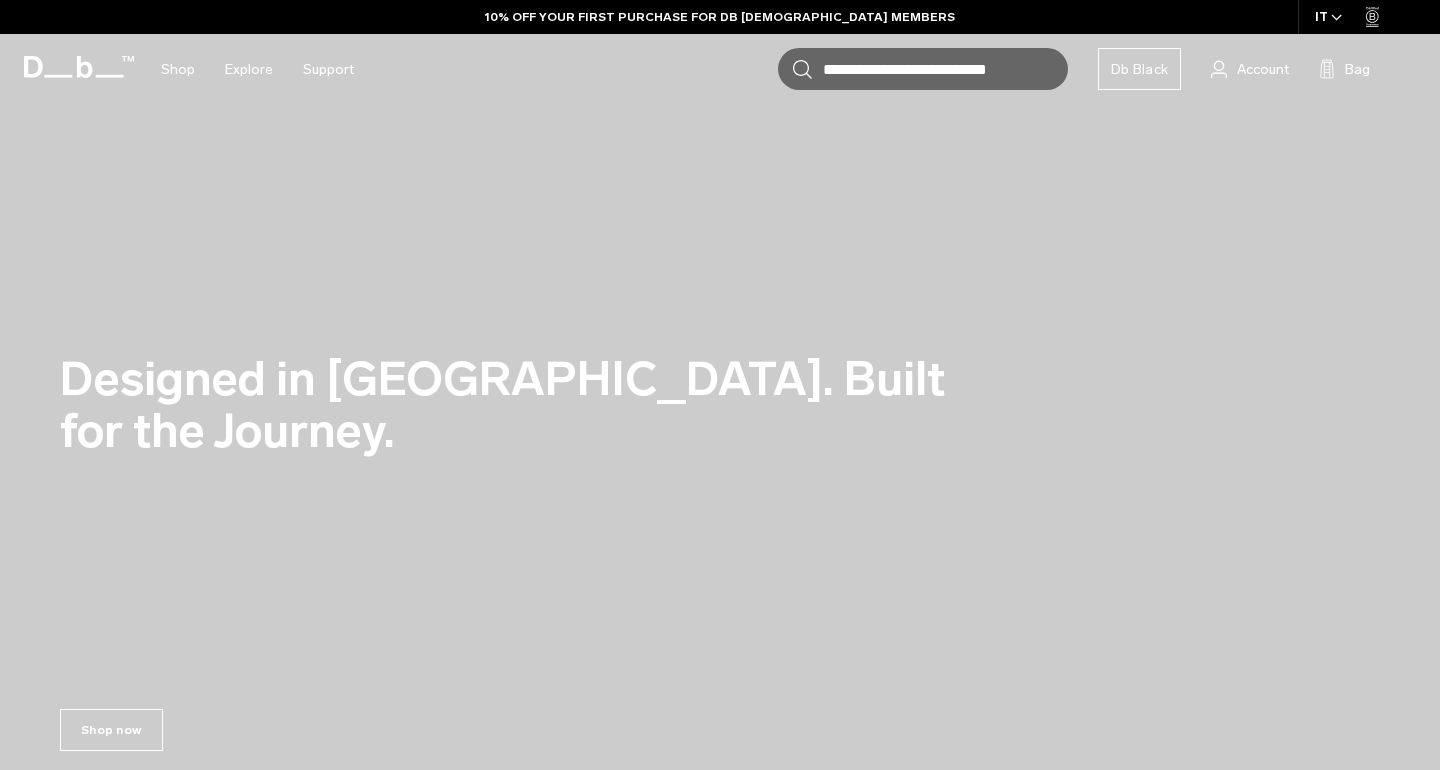 scroll, scrollTop: 266, scrollLeft: 0, axis: vertical 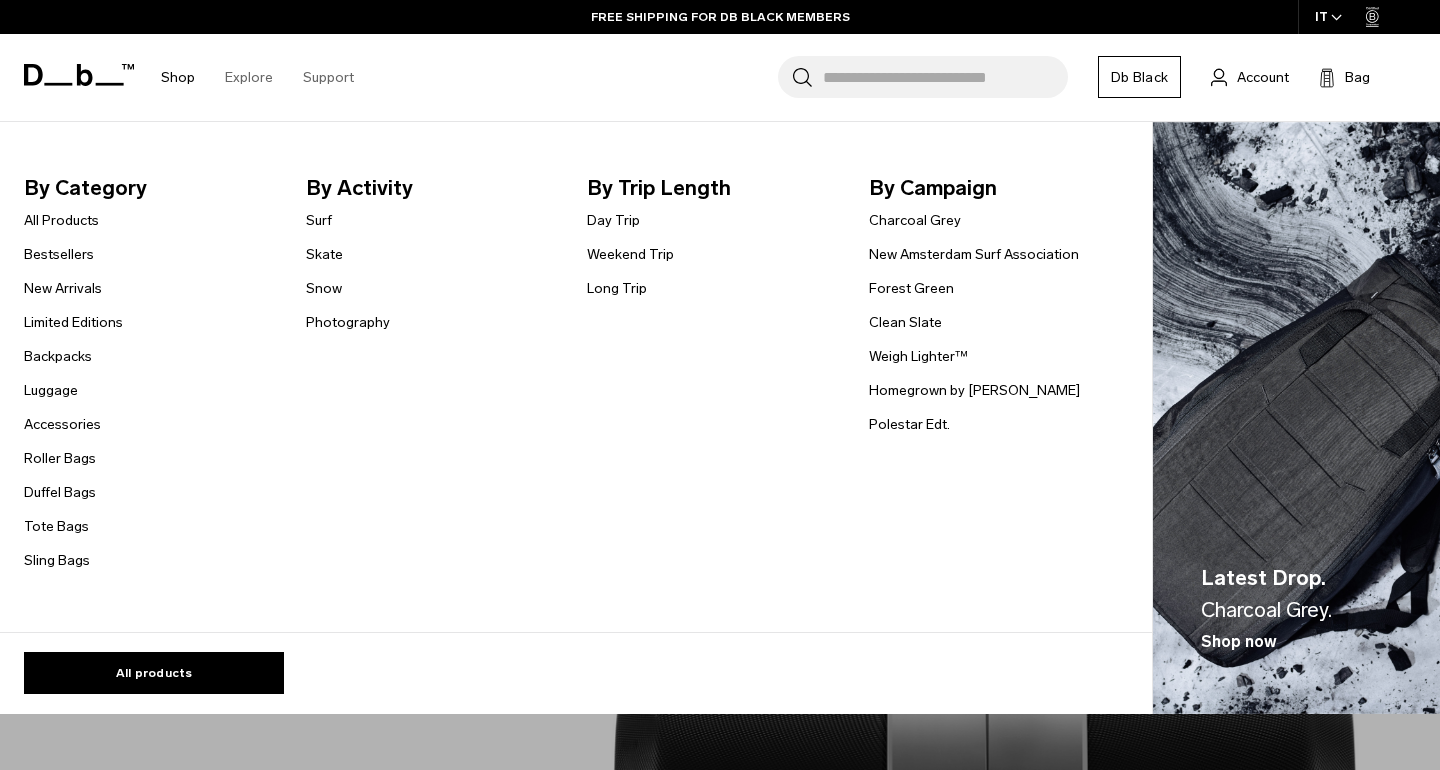 click on "Shop" at bounding box center (178, 77) 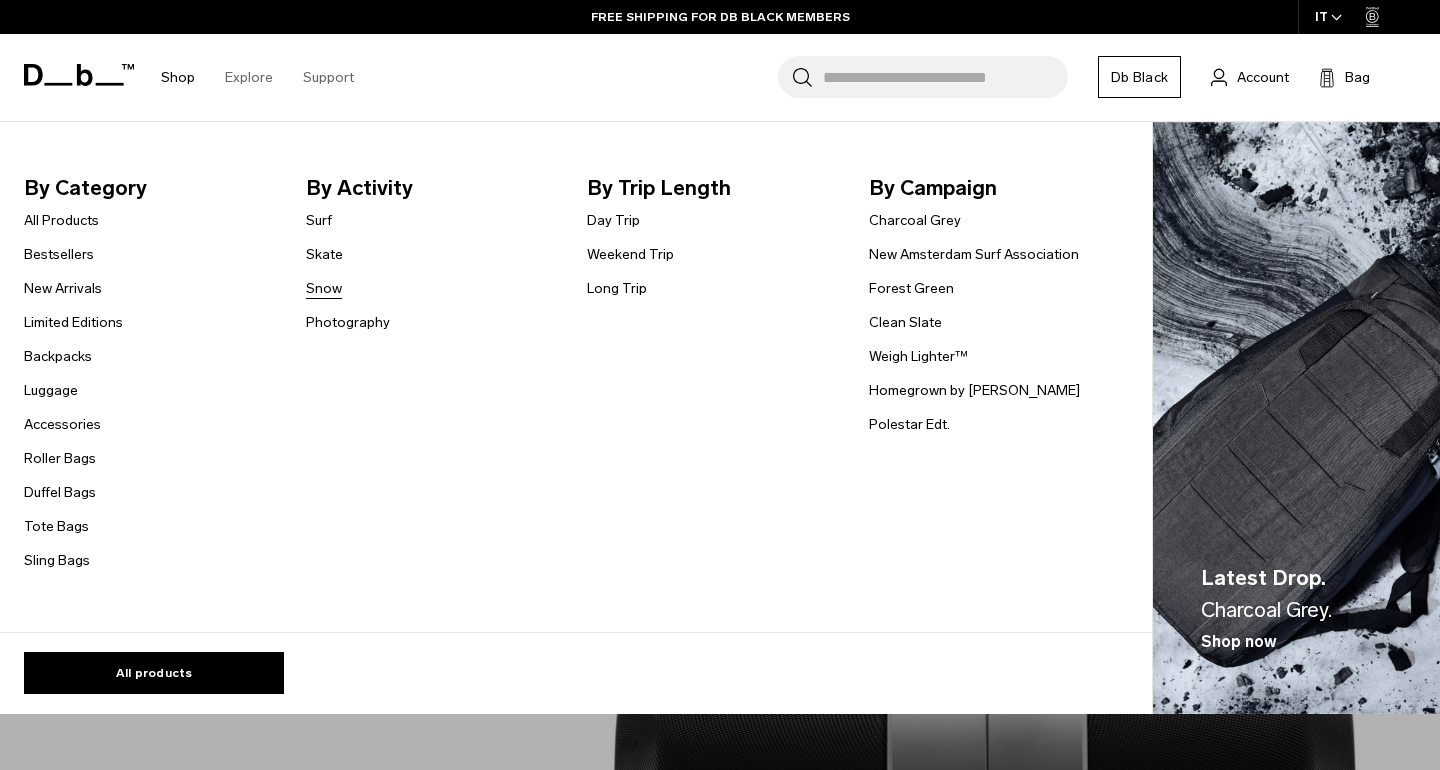 click on "Snow" at bounding box center (324, 288) 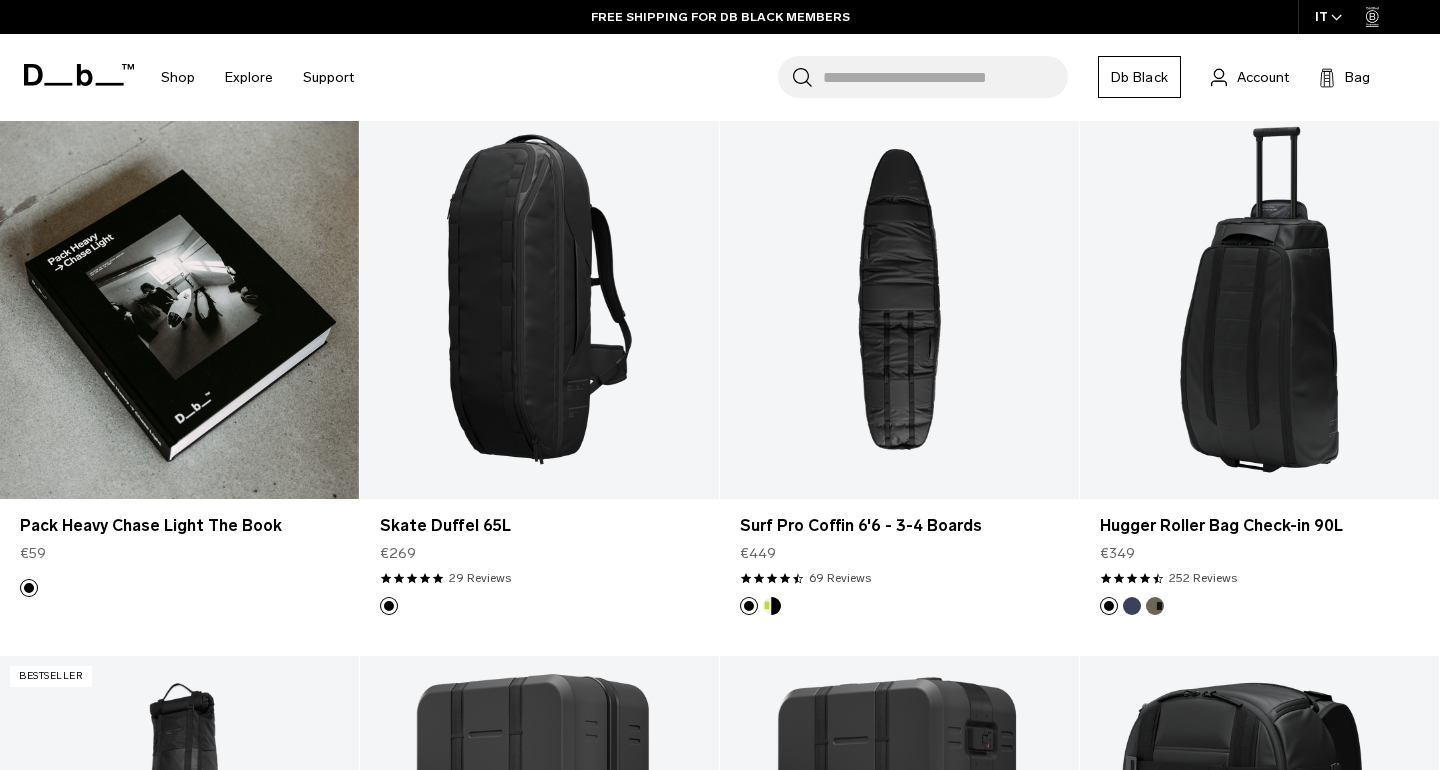 scroll, scrollTop: 1512, scrollLeft: 0, axis: vertical 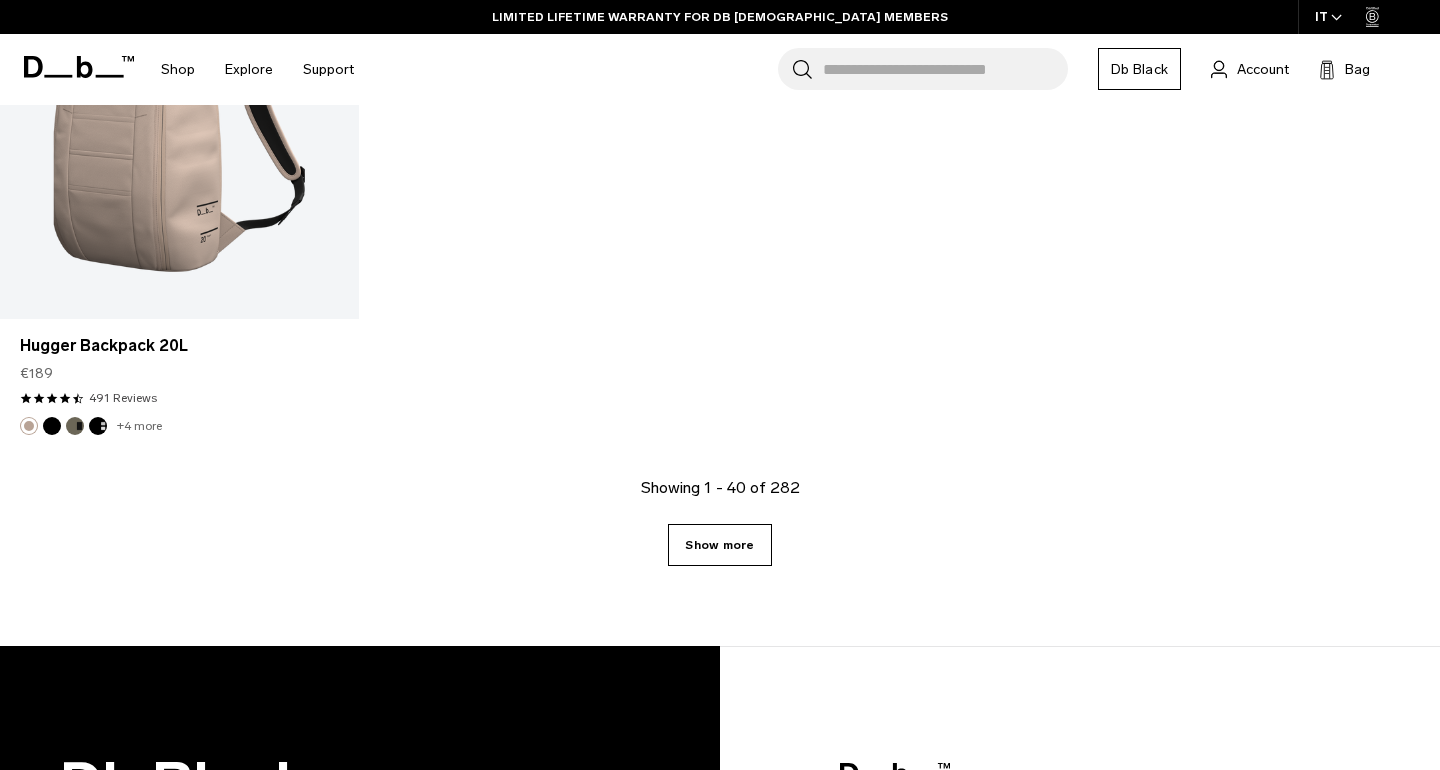 click on "Show more" at bounding box center (719, 545) 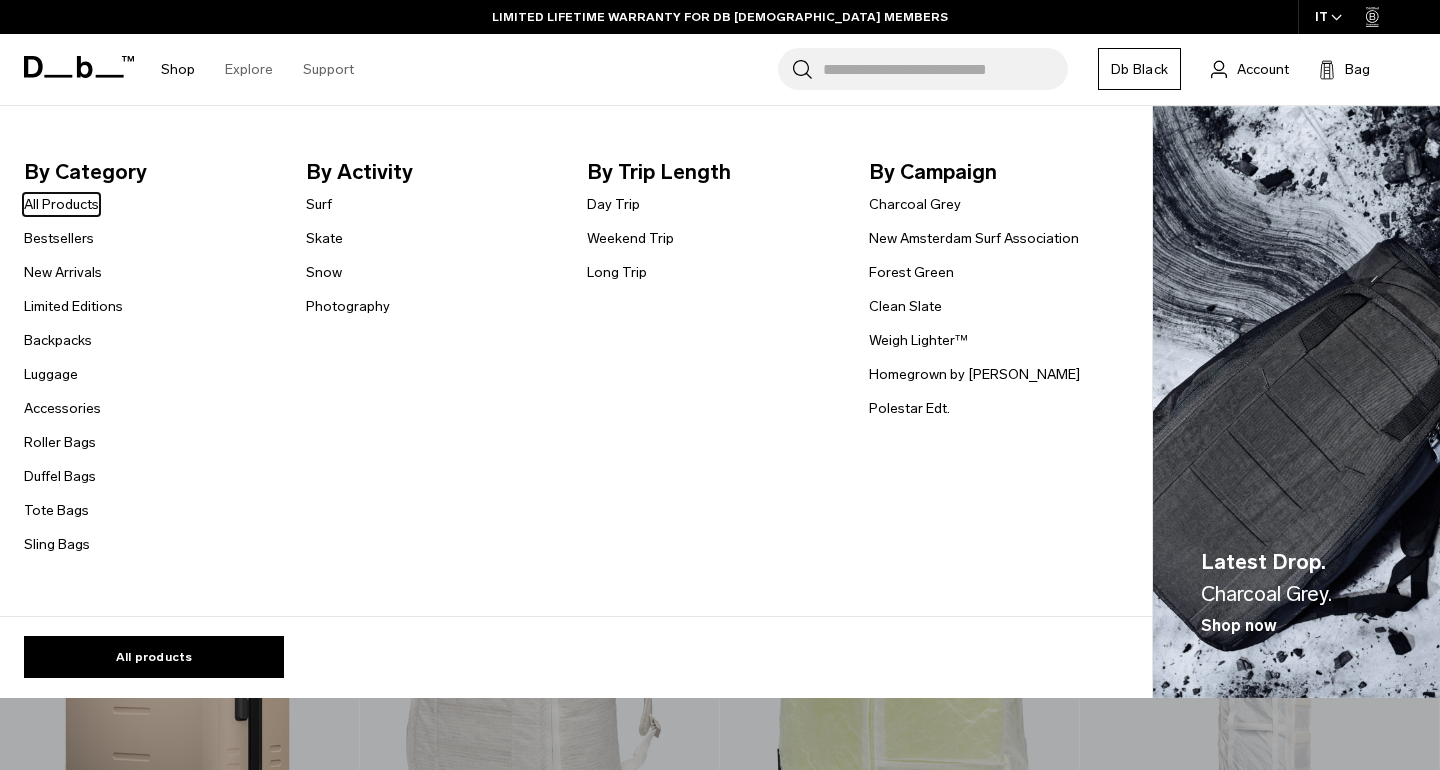 click on "Shop" at bounding box center [178, 69] 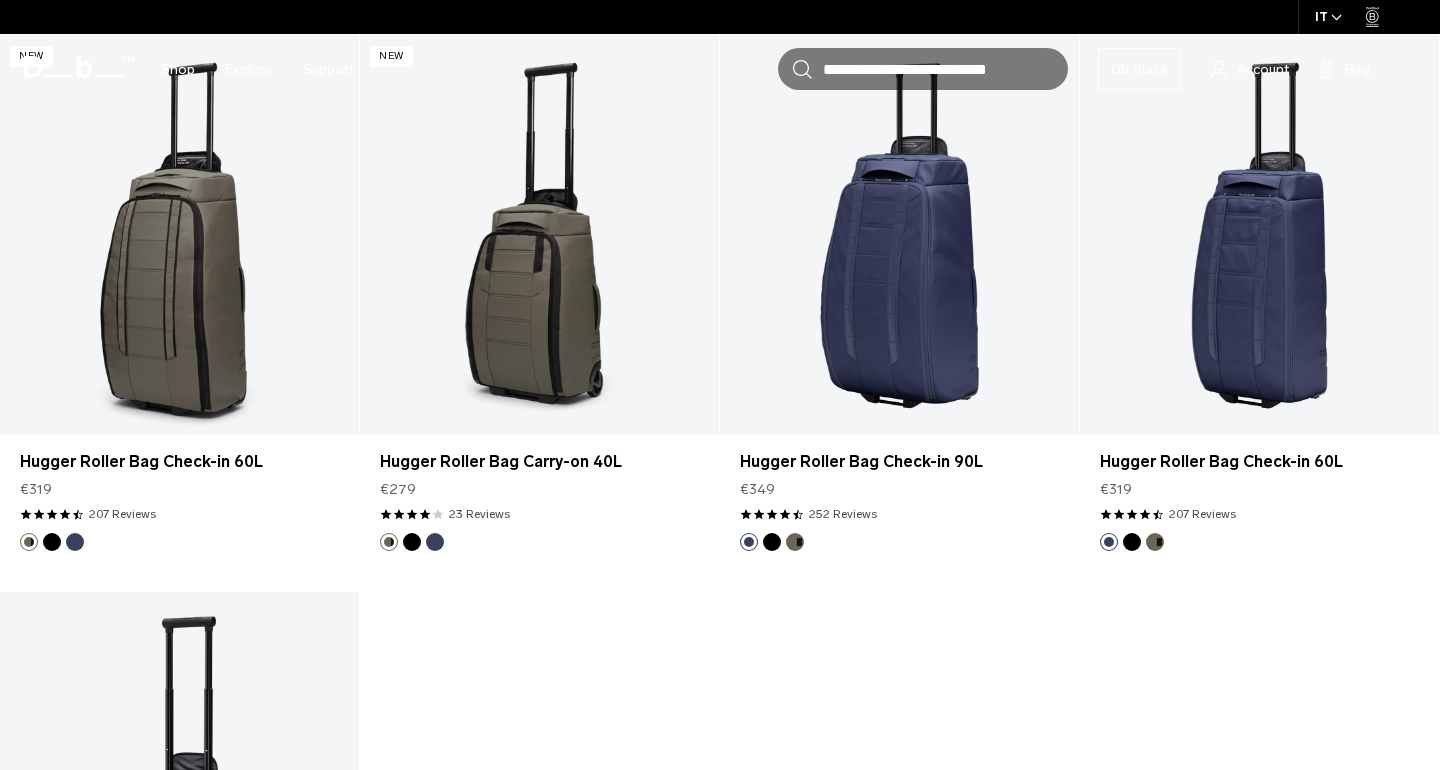 scroll, scrollTop: 0, scrollLeft: 0, axis: both 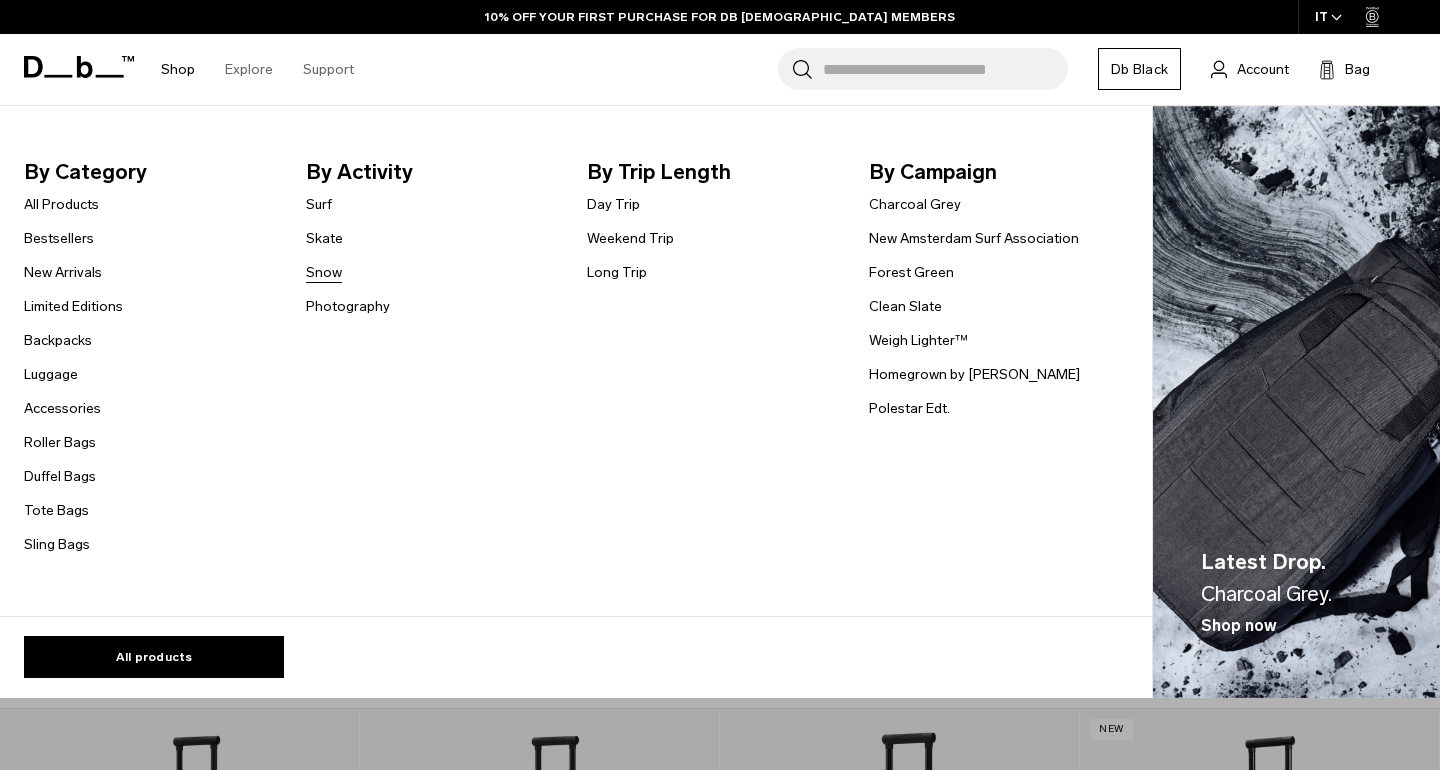 click on "Snow" at bounding box center [324, 272] 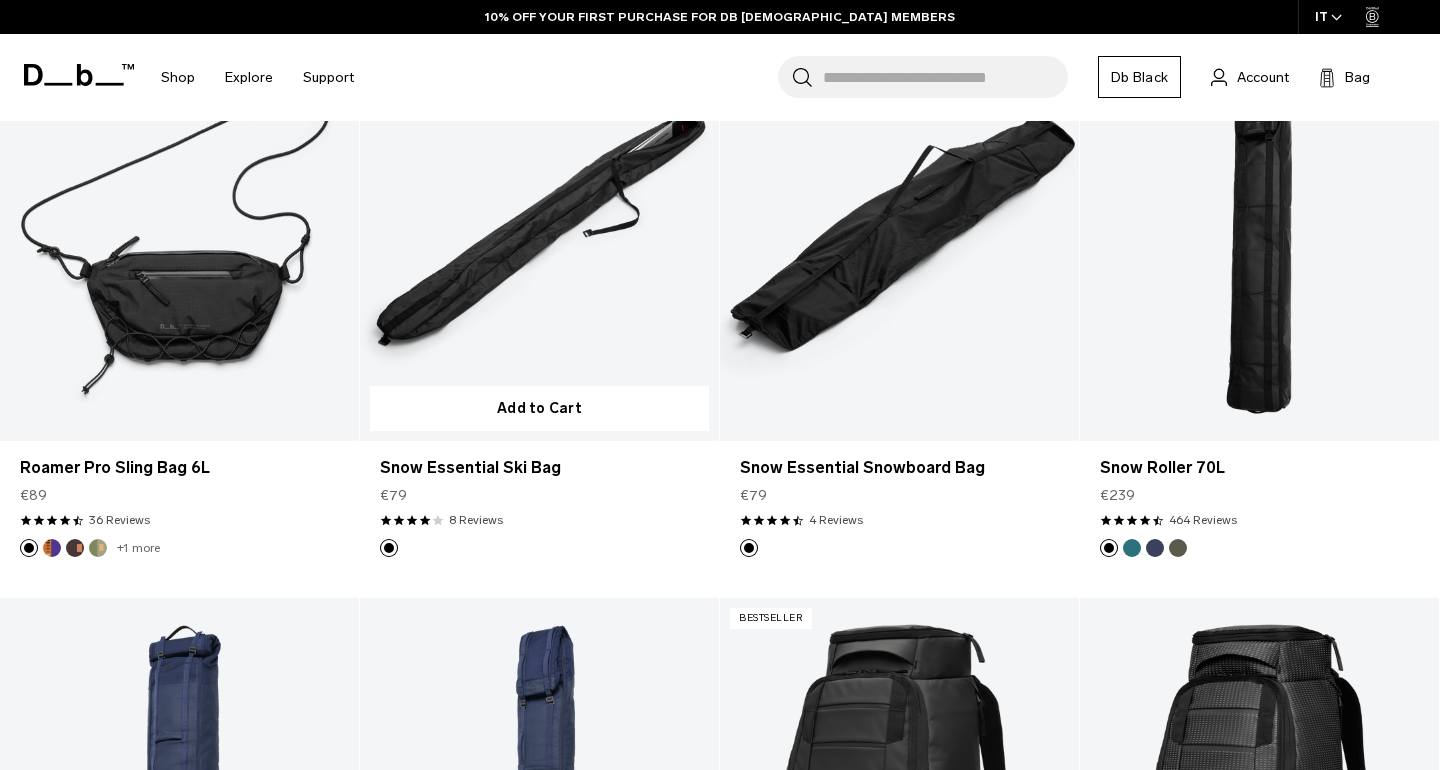 scroll, scrollTop: 1567, scrollLeft: 0, axis: vertical 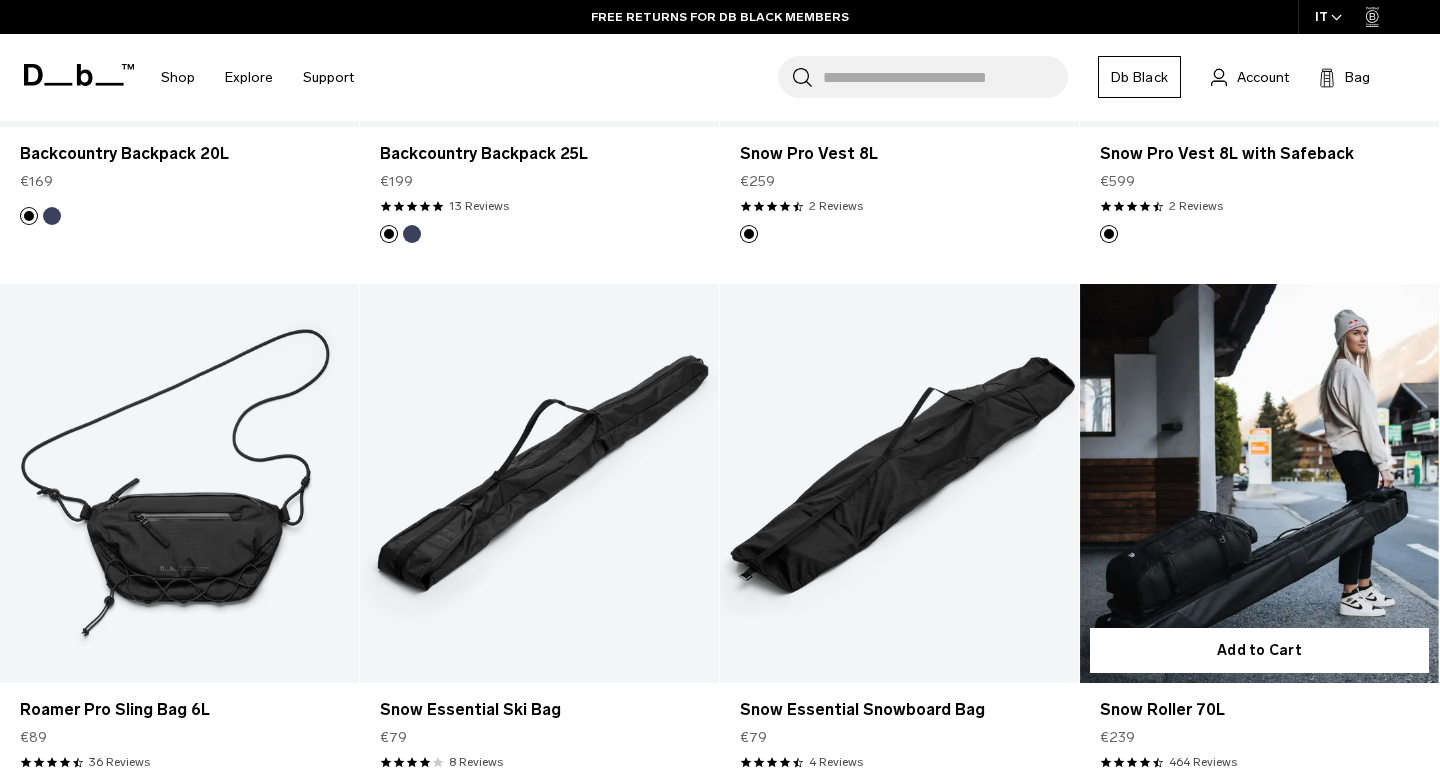 click at bounding box center [1259, 483] 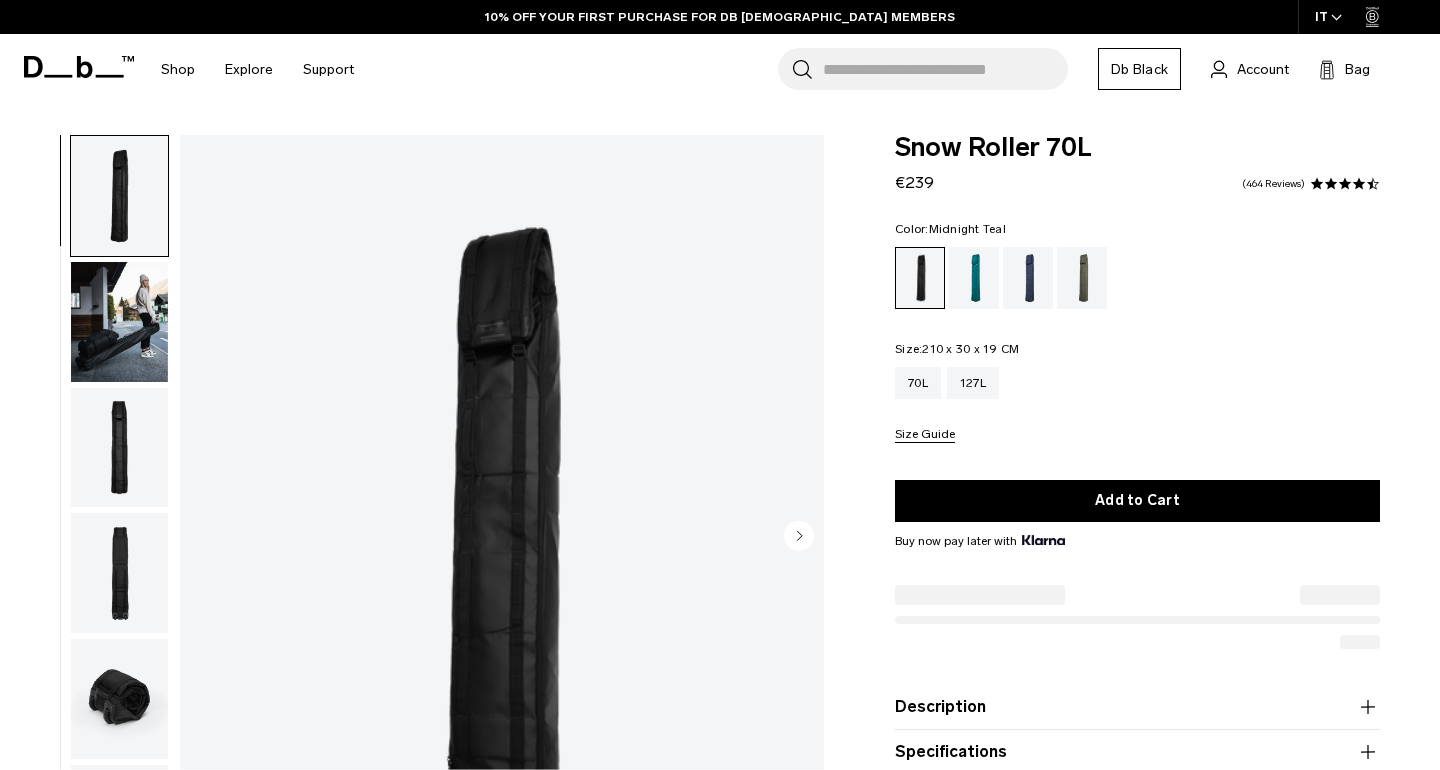 scroll, scrollTop: 76, scrollLeft: 0, axis: vertical 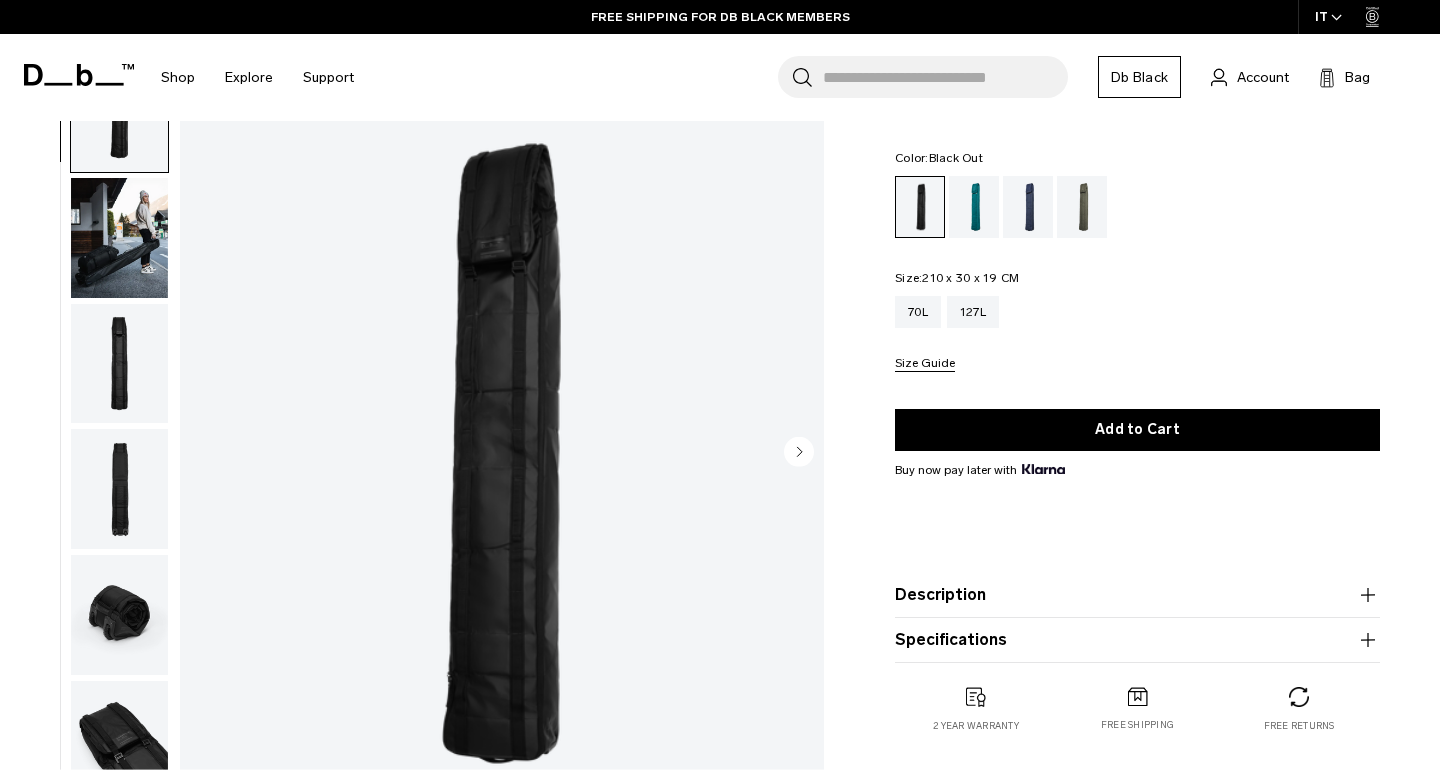 click at bounding box center [119, 238] 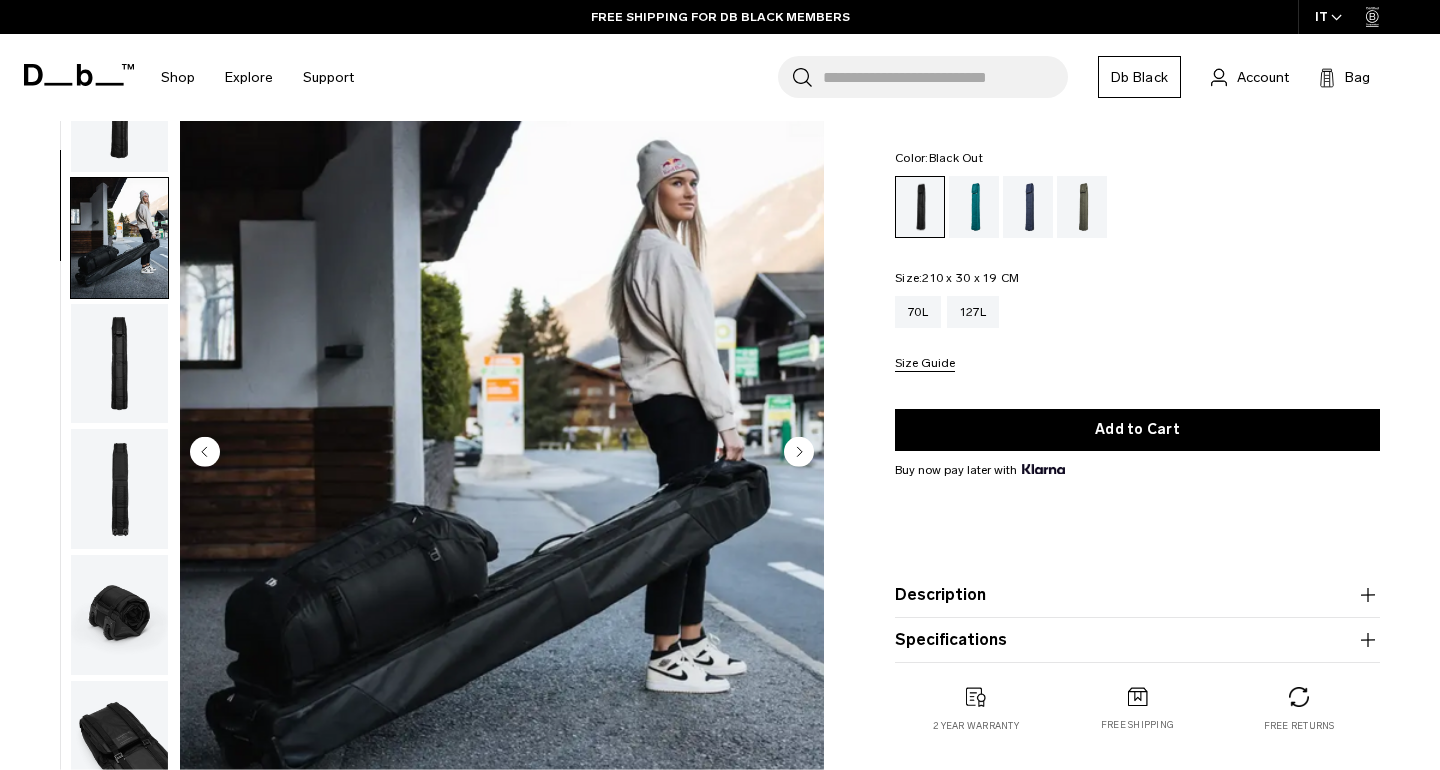 scroll, scrollTop: 127, scrollLeft: 0, axis: vertical 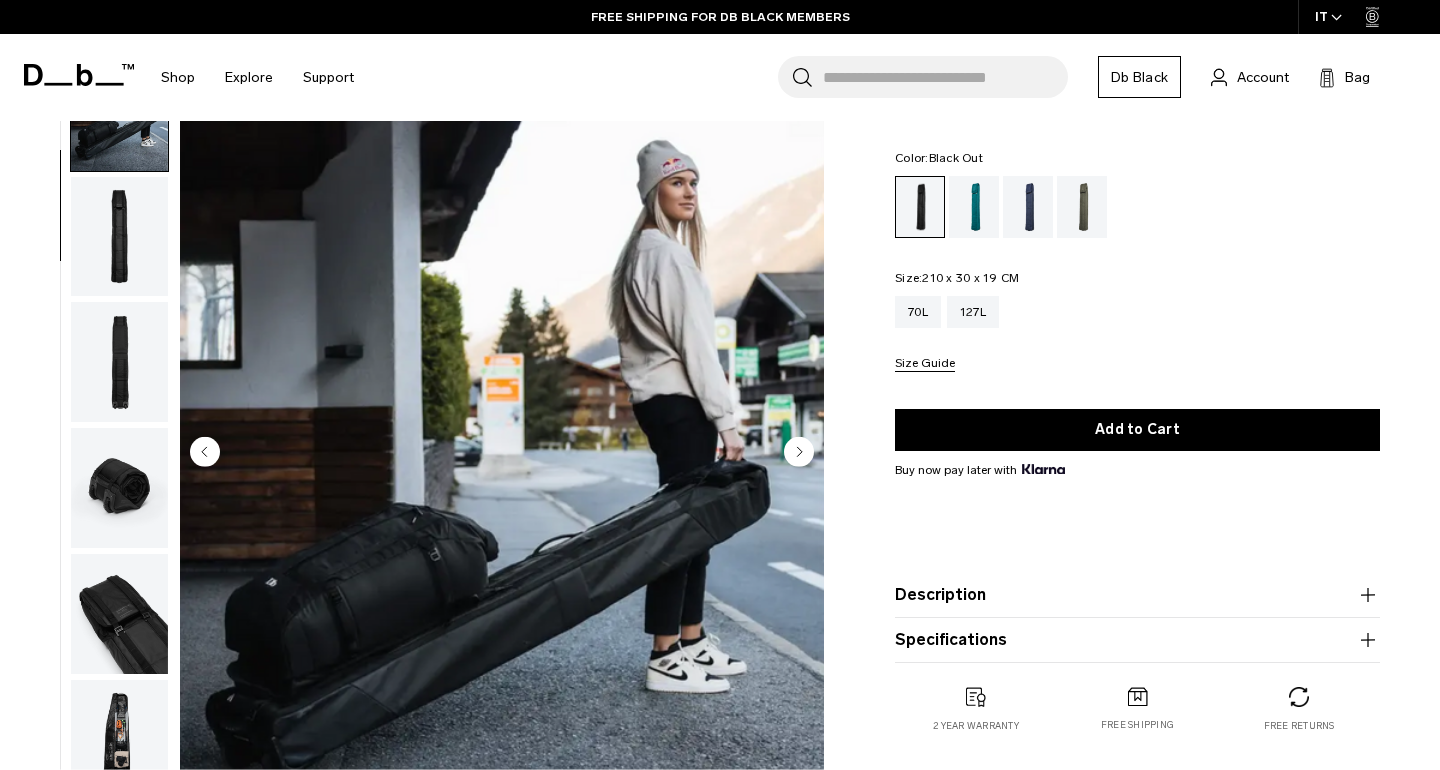 click at bounding box center [119, 362] 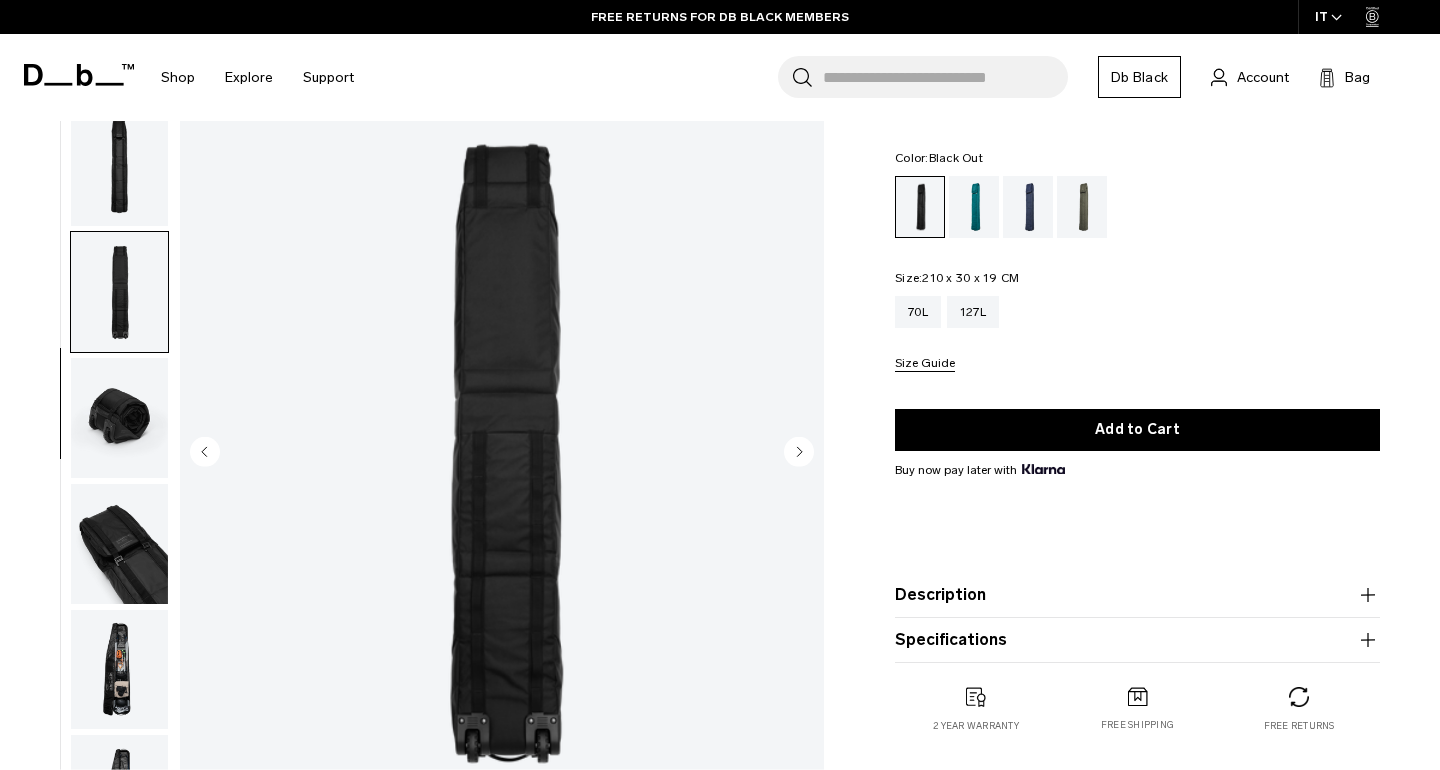 click at bounding box center (119, 418) 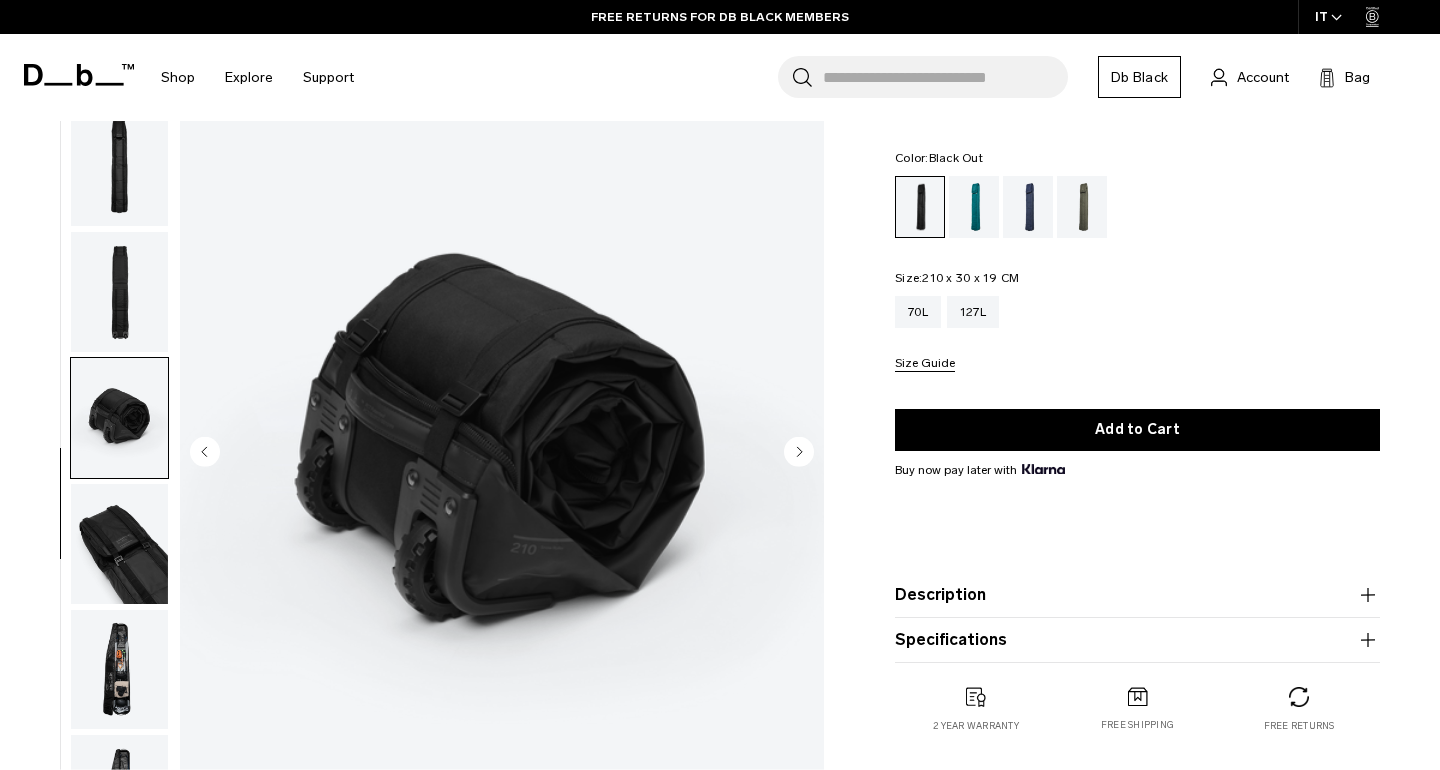 click at bounding box center [119, 544] 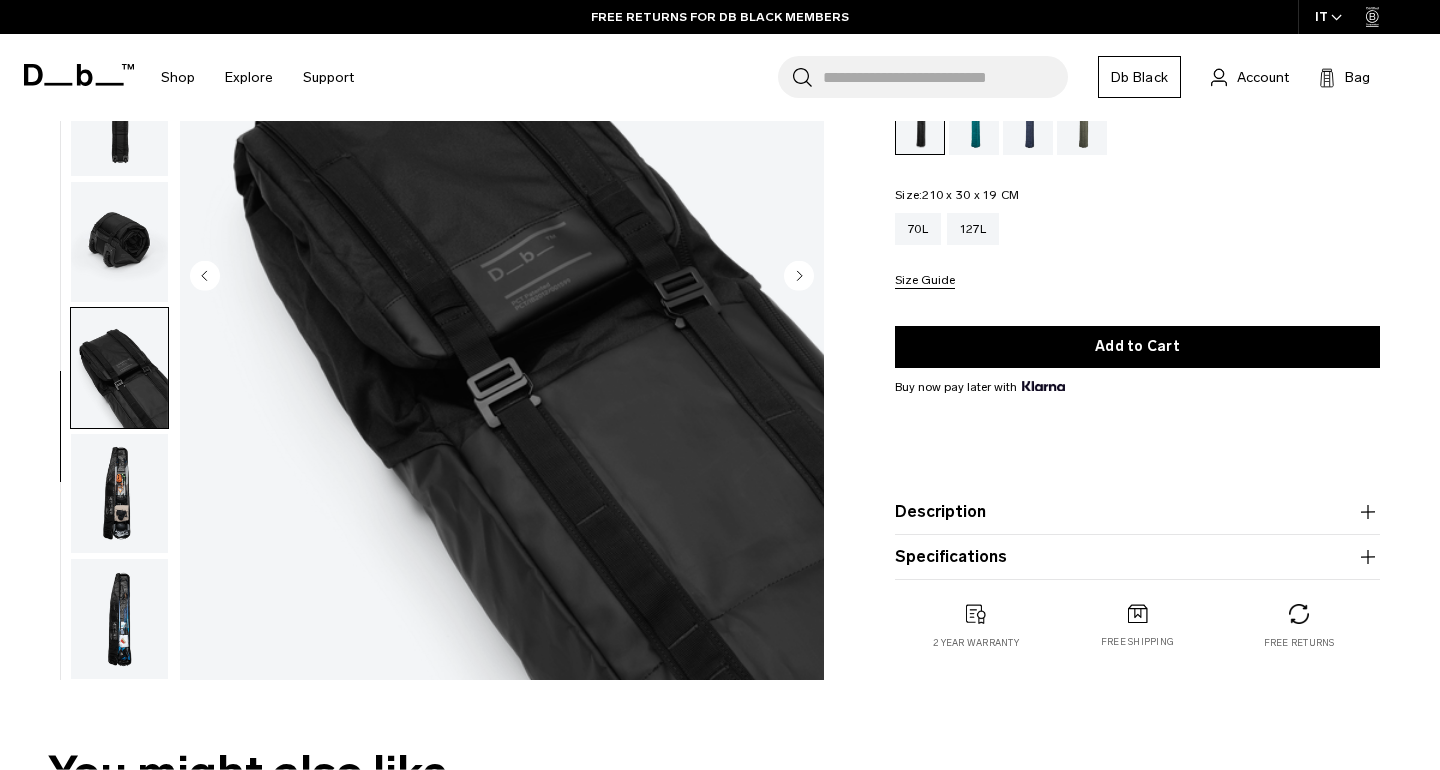 scroll, scrollTop: 280, scrollLeft: 0, axis: vertical 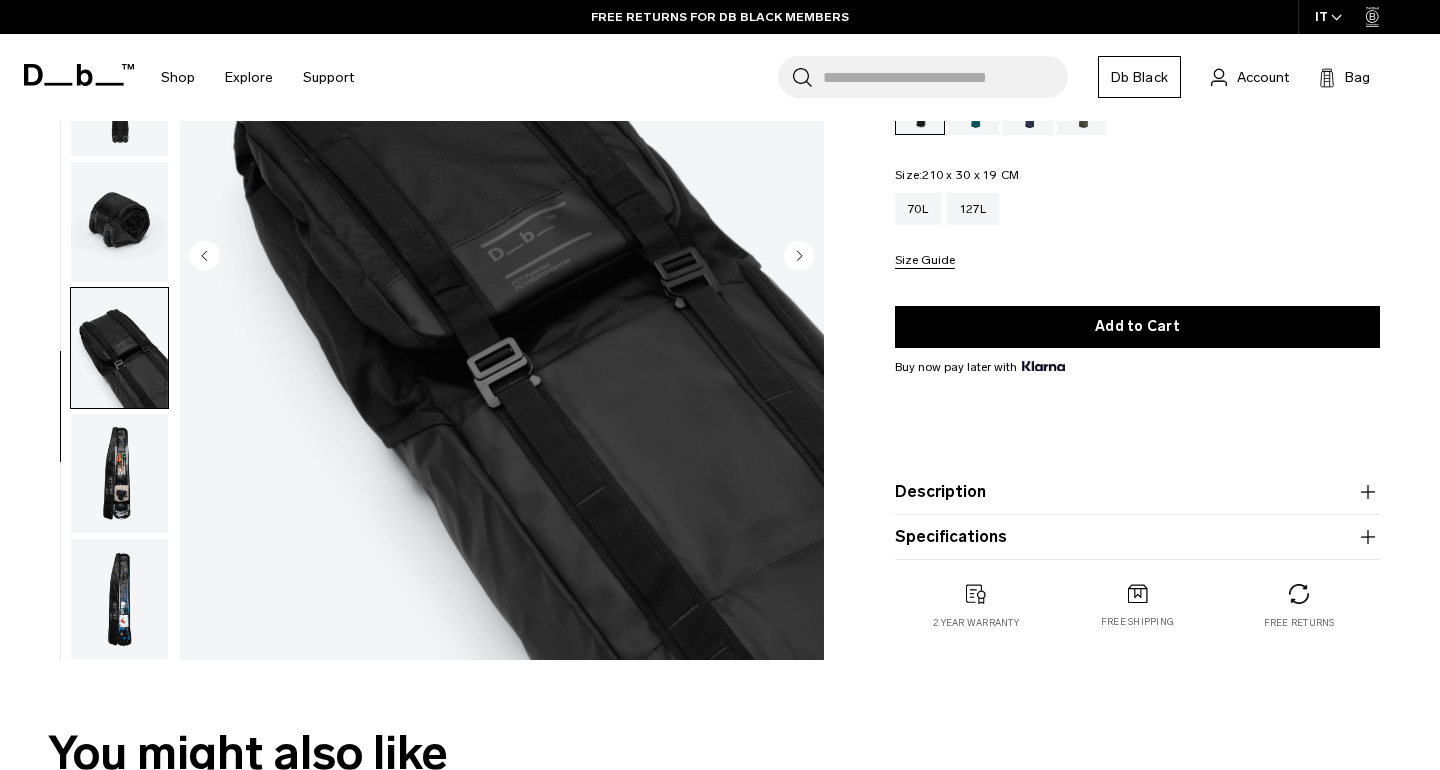 click at bounding box center (119, 474) 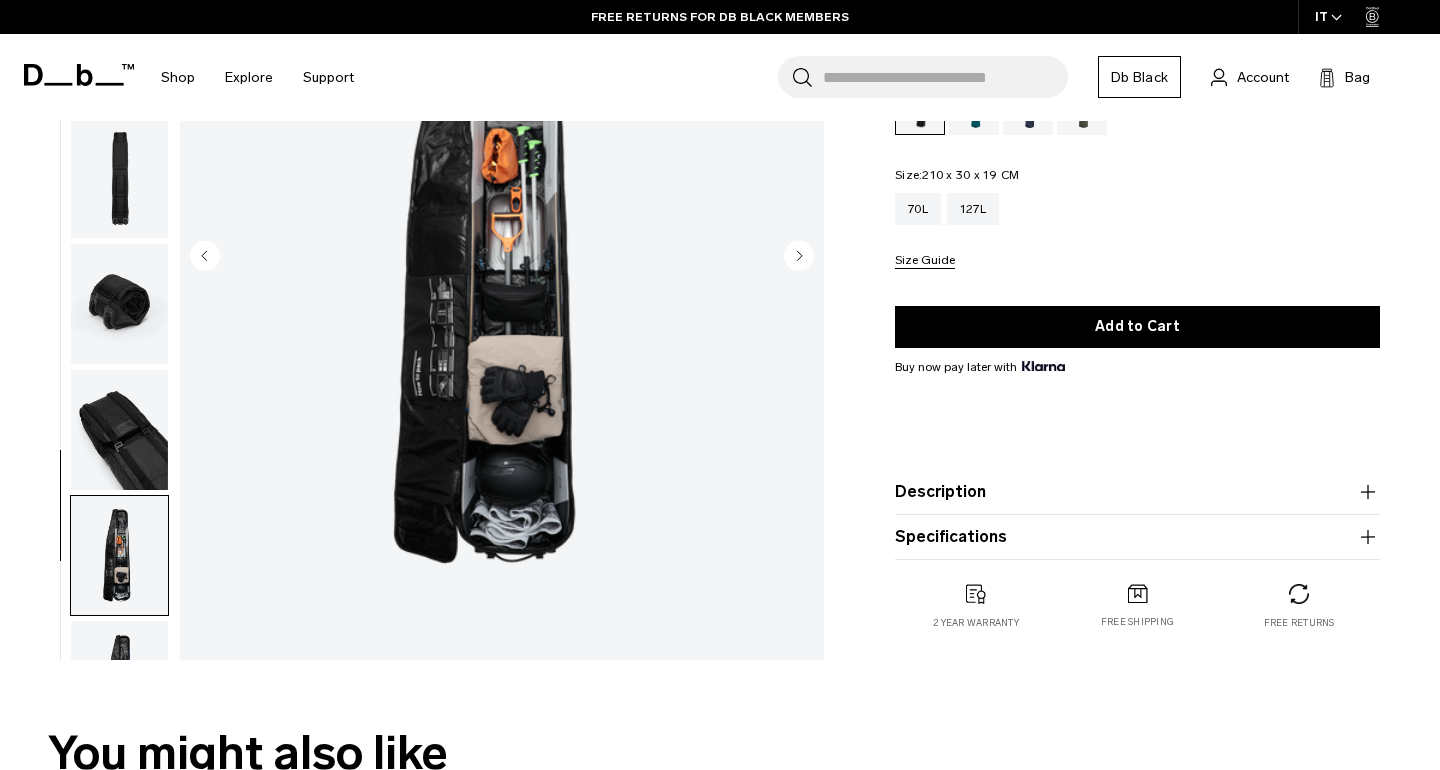scroll, scrollTop: 105, scrollLeft: 0, axis: vertical 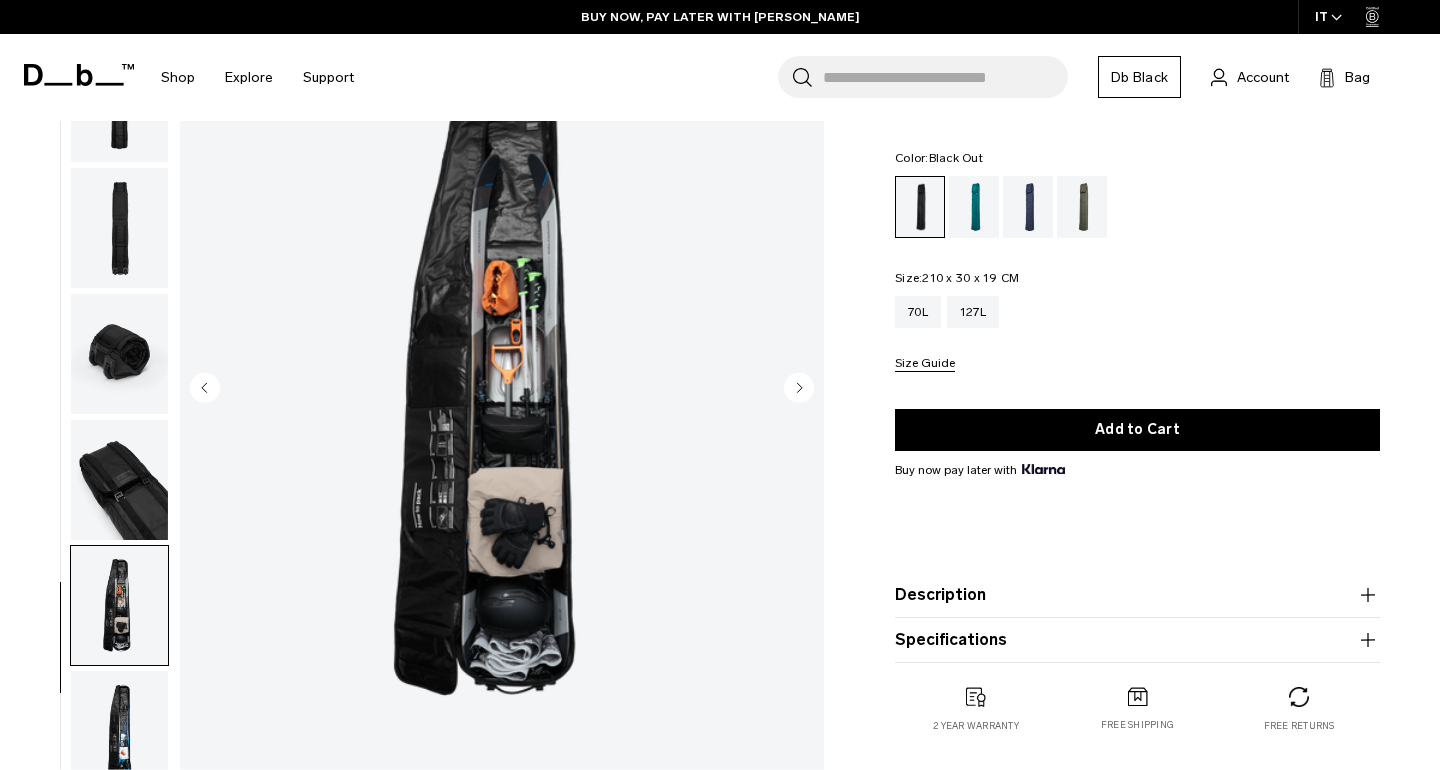 click at bounding box center [119, 731] 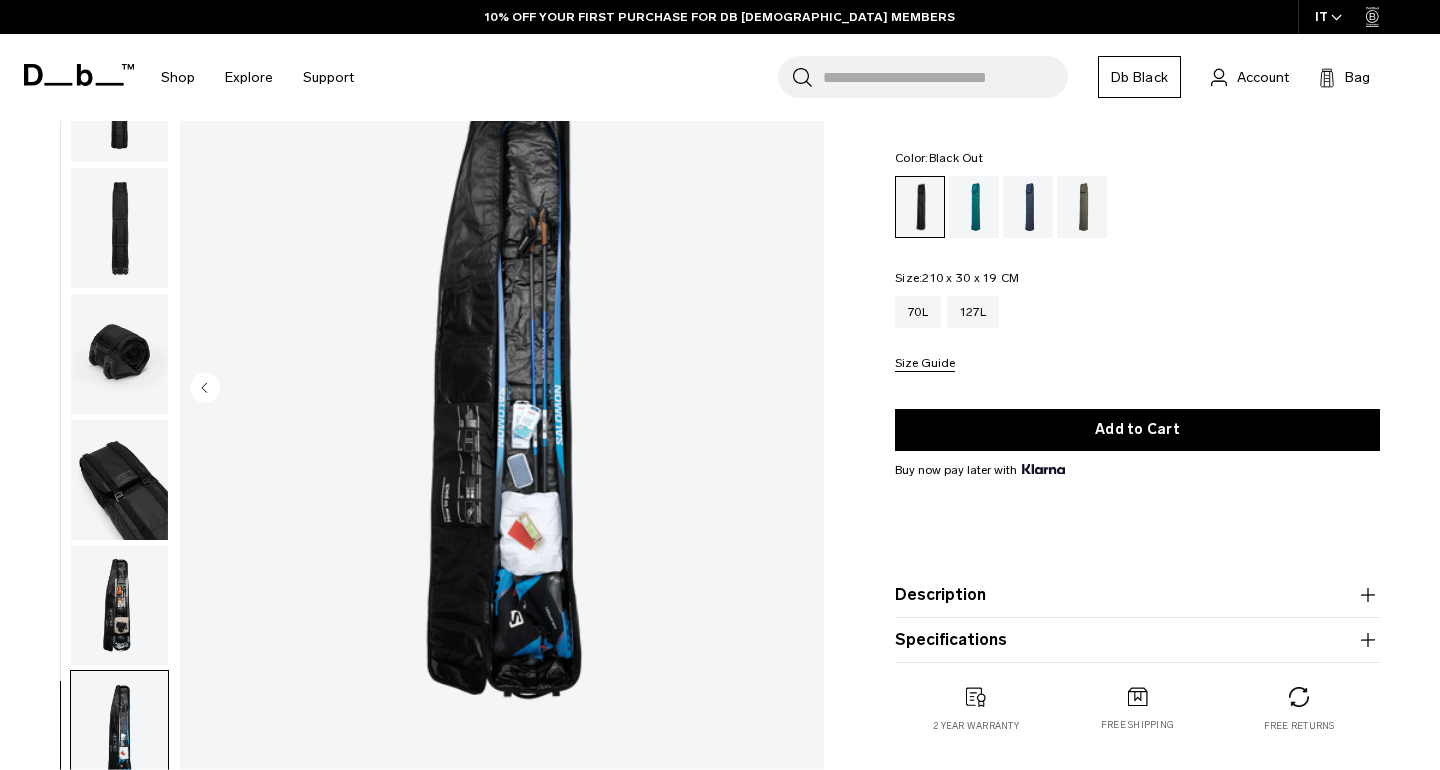click at bounding box center [119, 606] 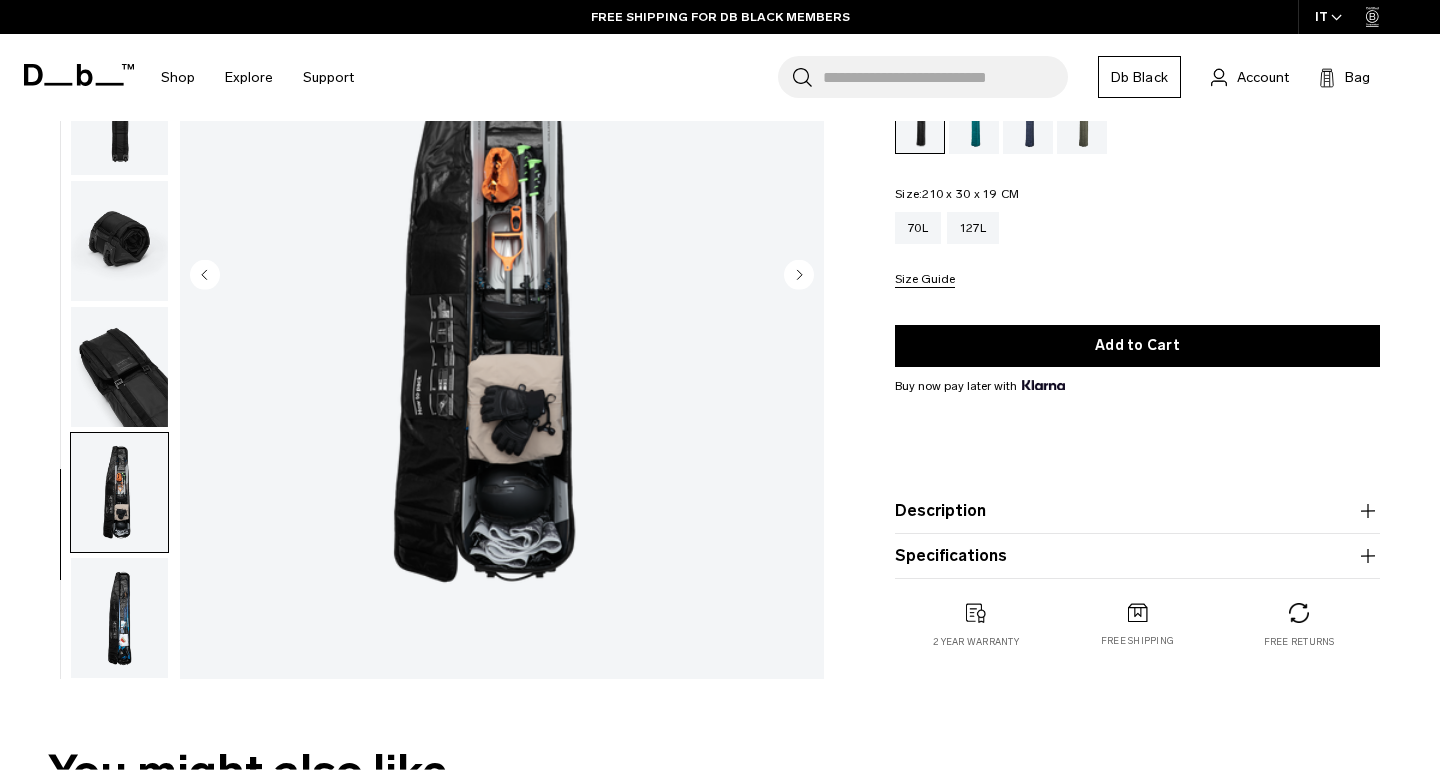 scroll, scrollTop: 277, scrollLeft: 0, axis: vertical 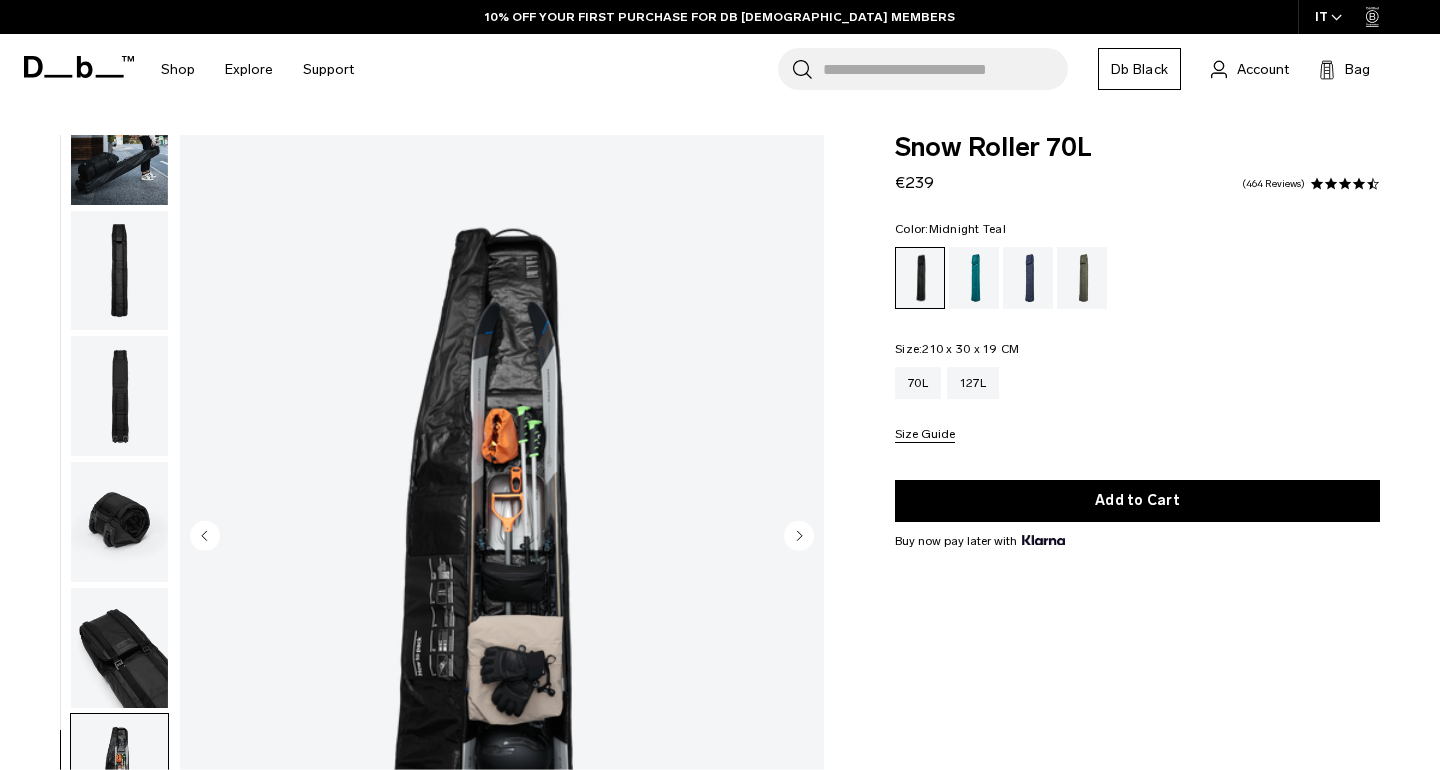 click at bounding box center [974, 278] 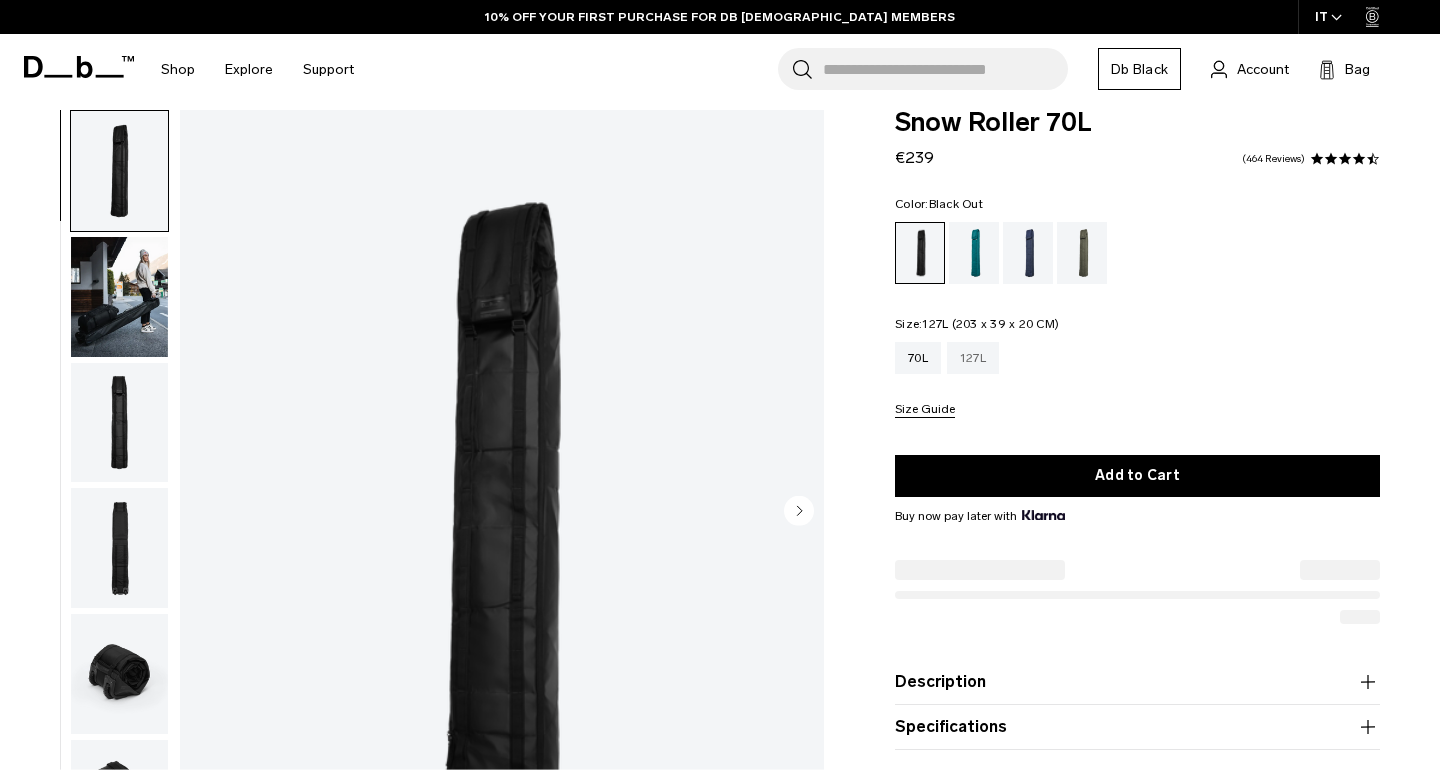 scroll, scrollTop: 25, scrollLeft: 0, axis: vertical 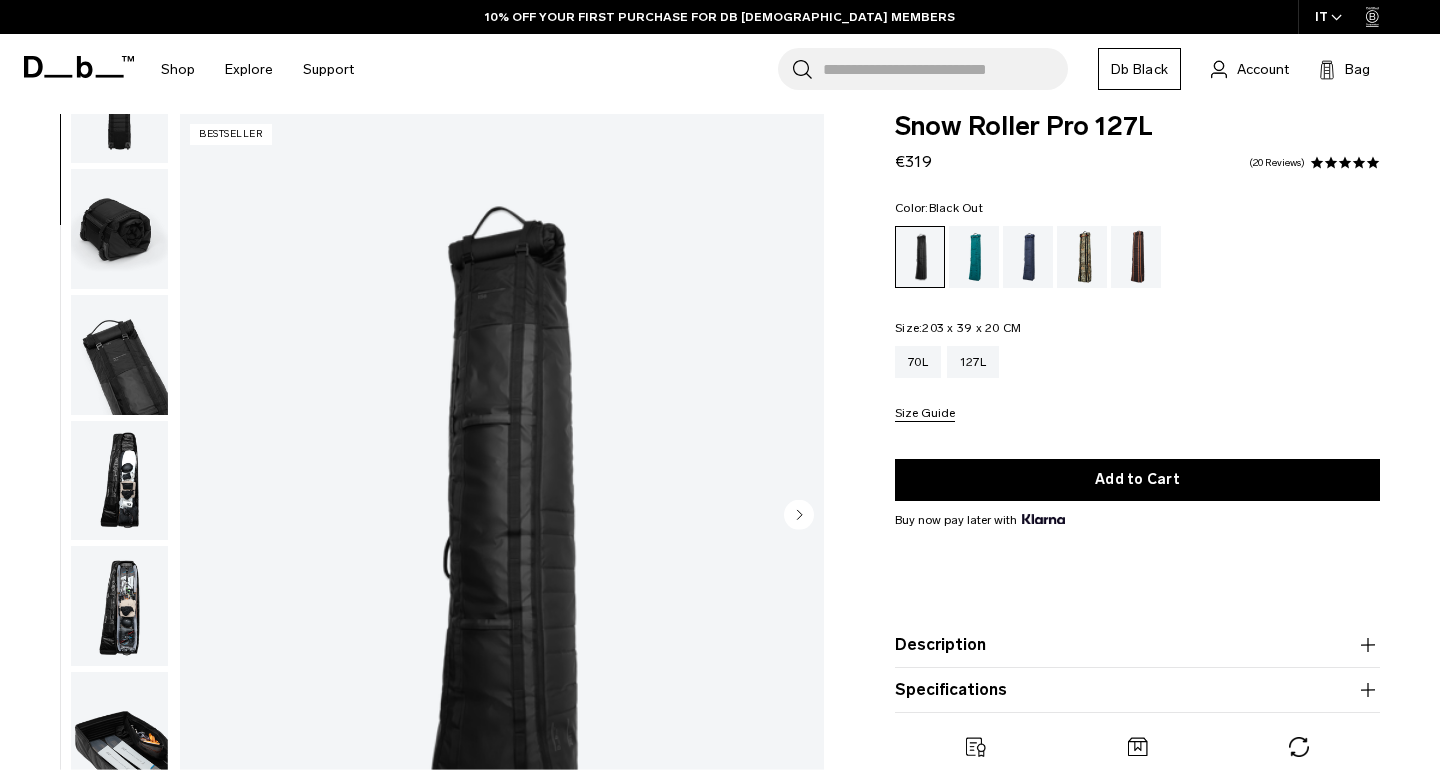 click at bounding box center [119, 606] 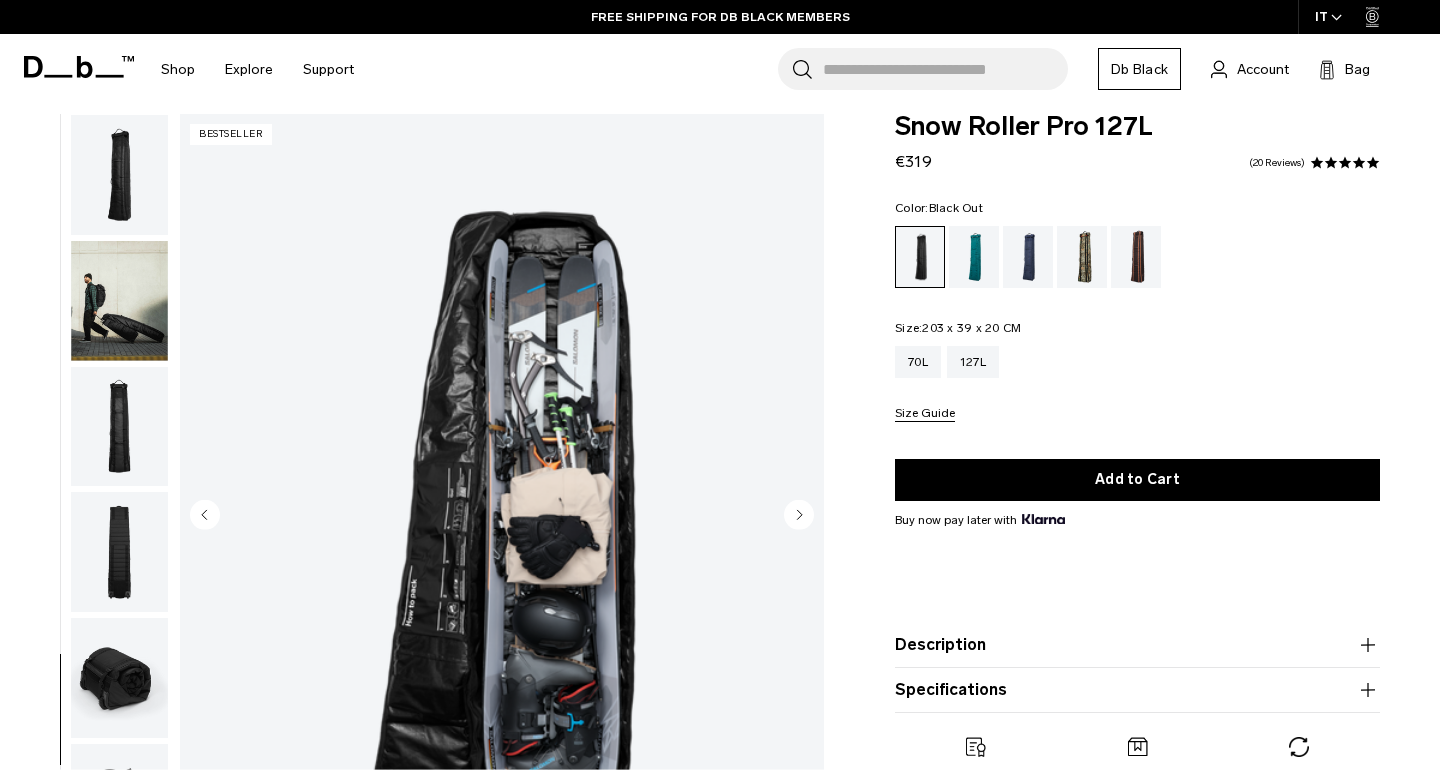 scroll, scrollTop: 0, scrollLeft: 0, axis: both 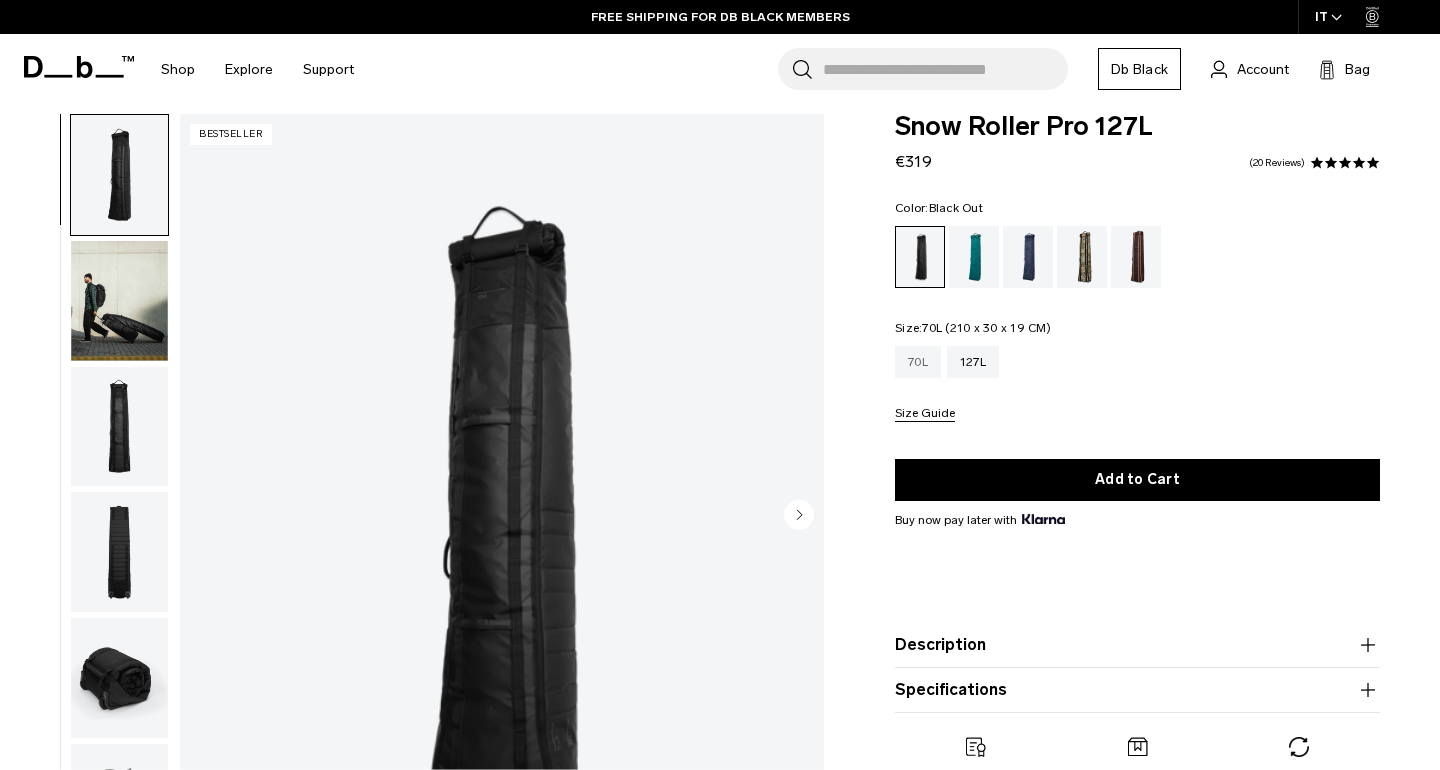 click on "70L" at bounding box center (918, 362) 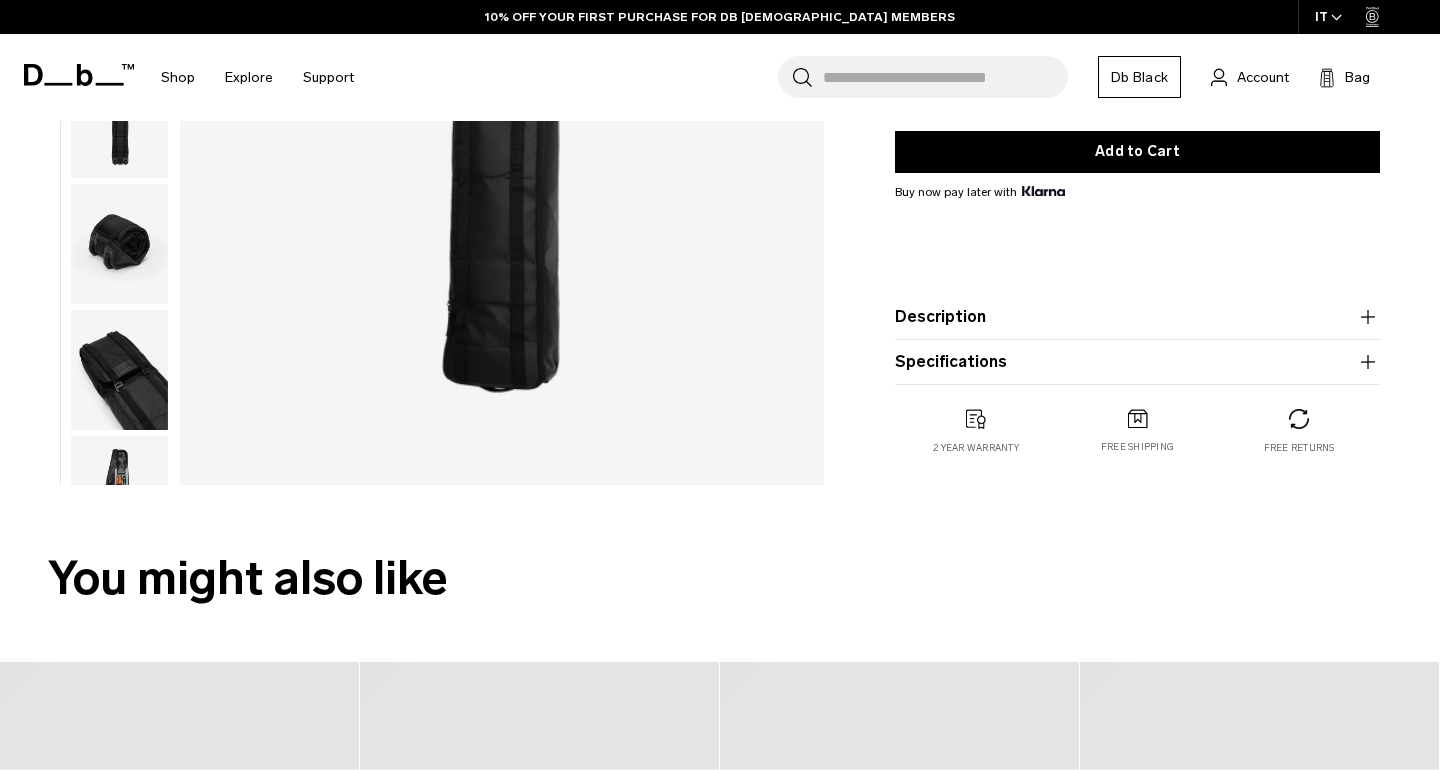 scroll, scrollTop: 455, scrollLeft: 0, axis: vertical 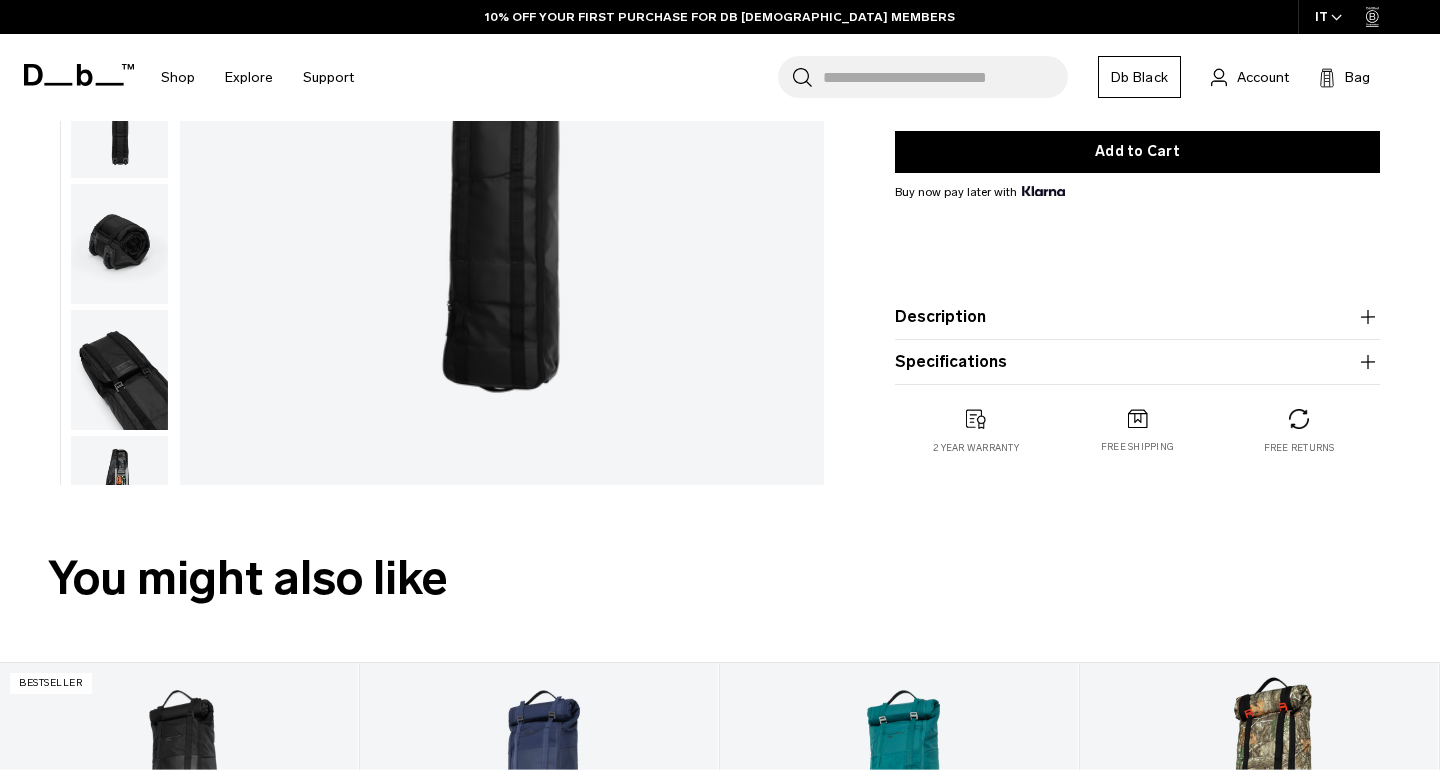click 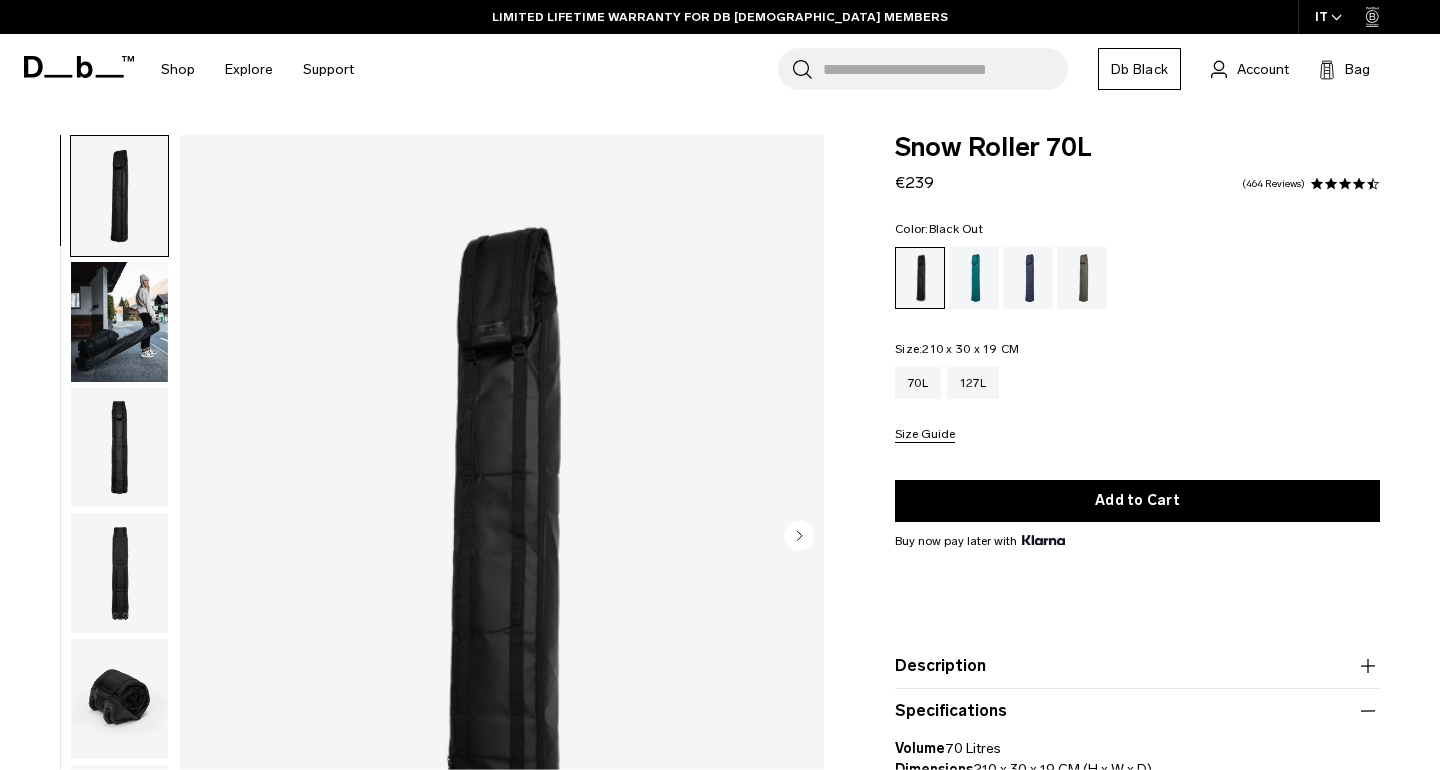 scroll, scrollTop: 0, scrollLeft: 0, axis: both 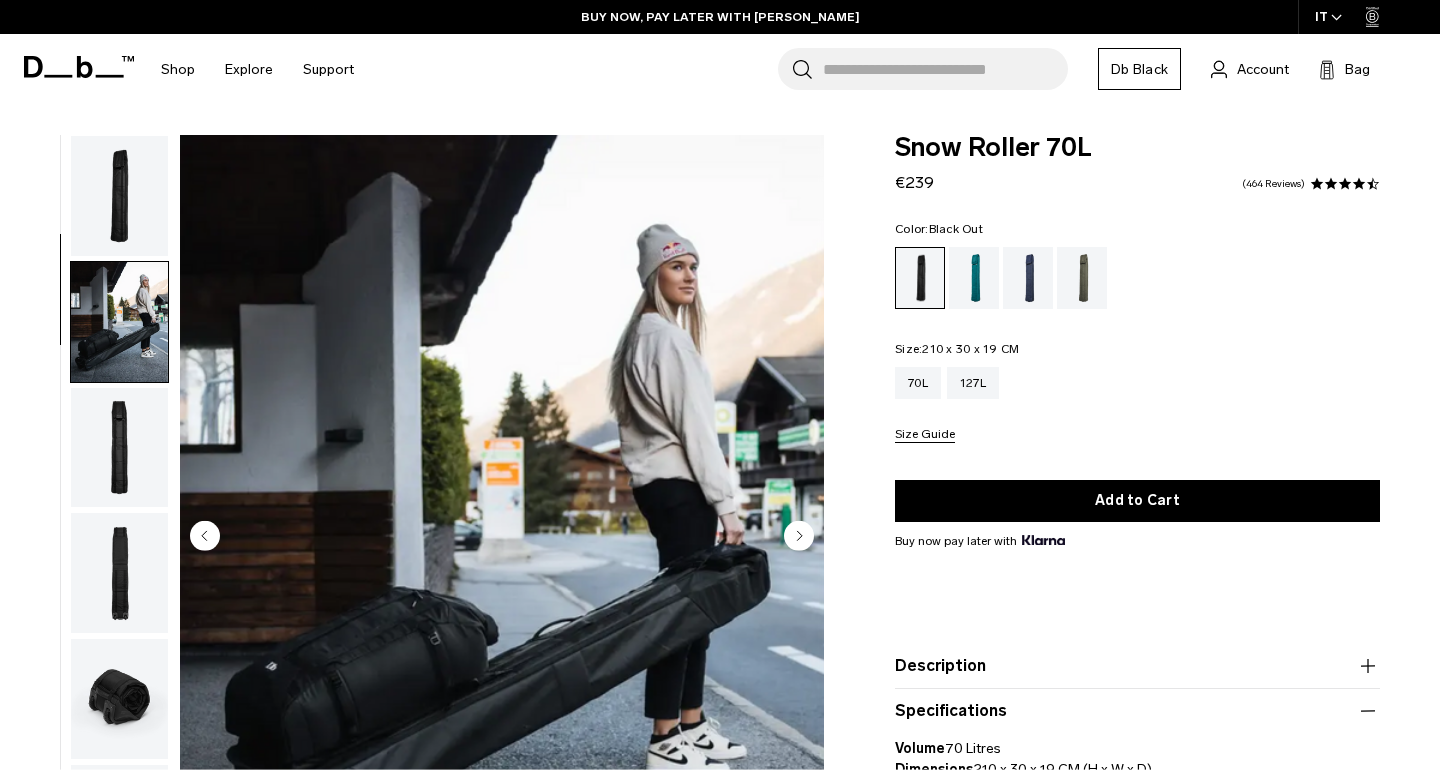 click at bounding box center [119, 196] 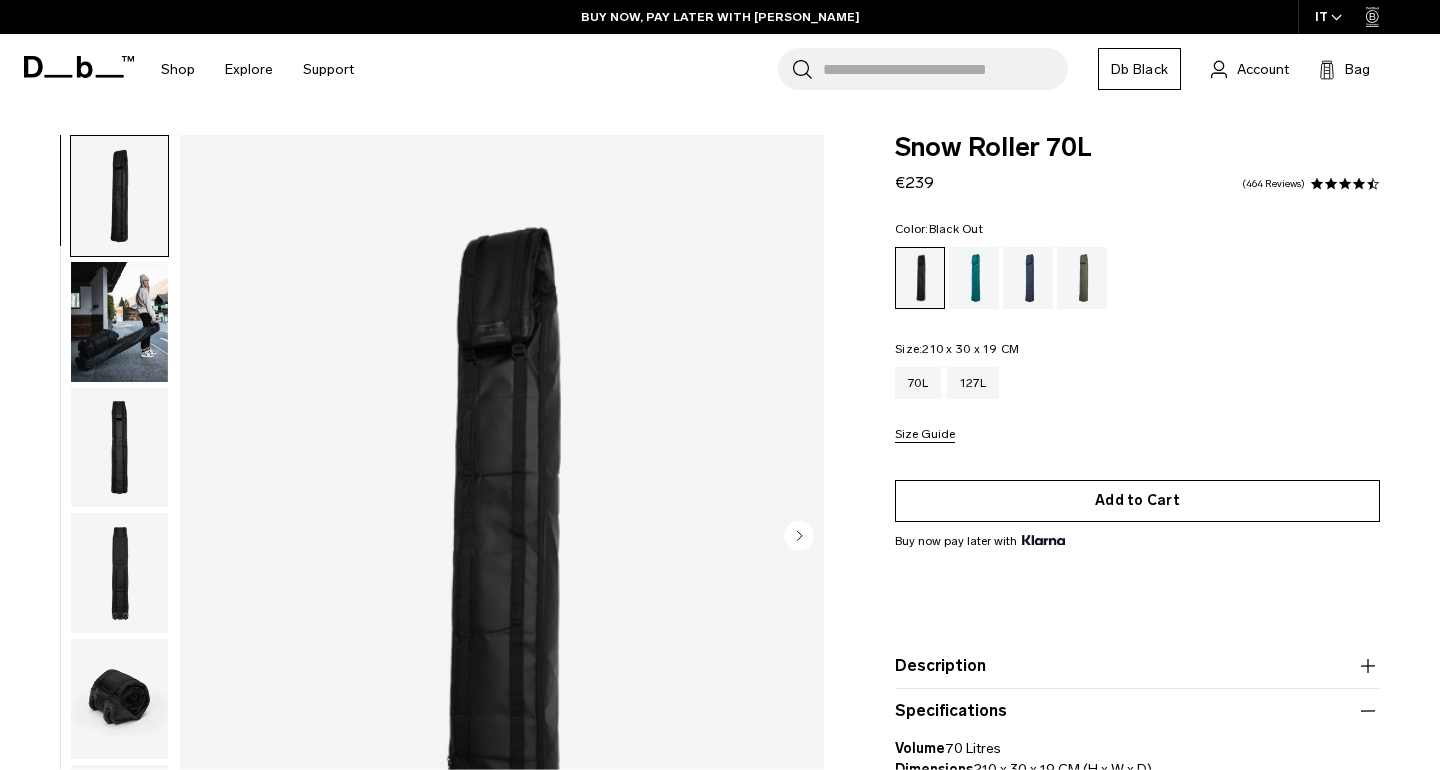 click on "Add to Cart" at bounding box center (1137, 501) 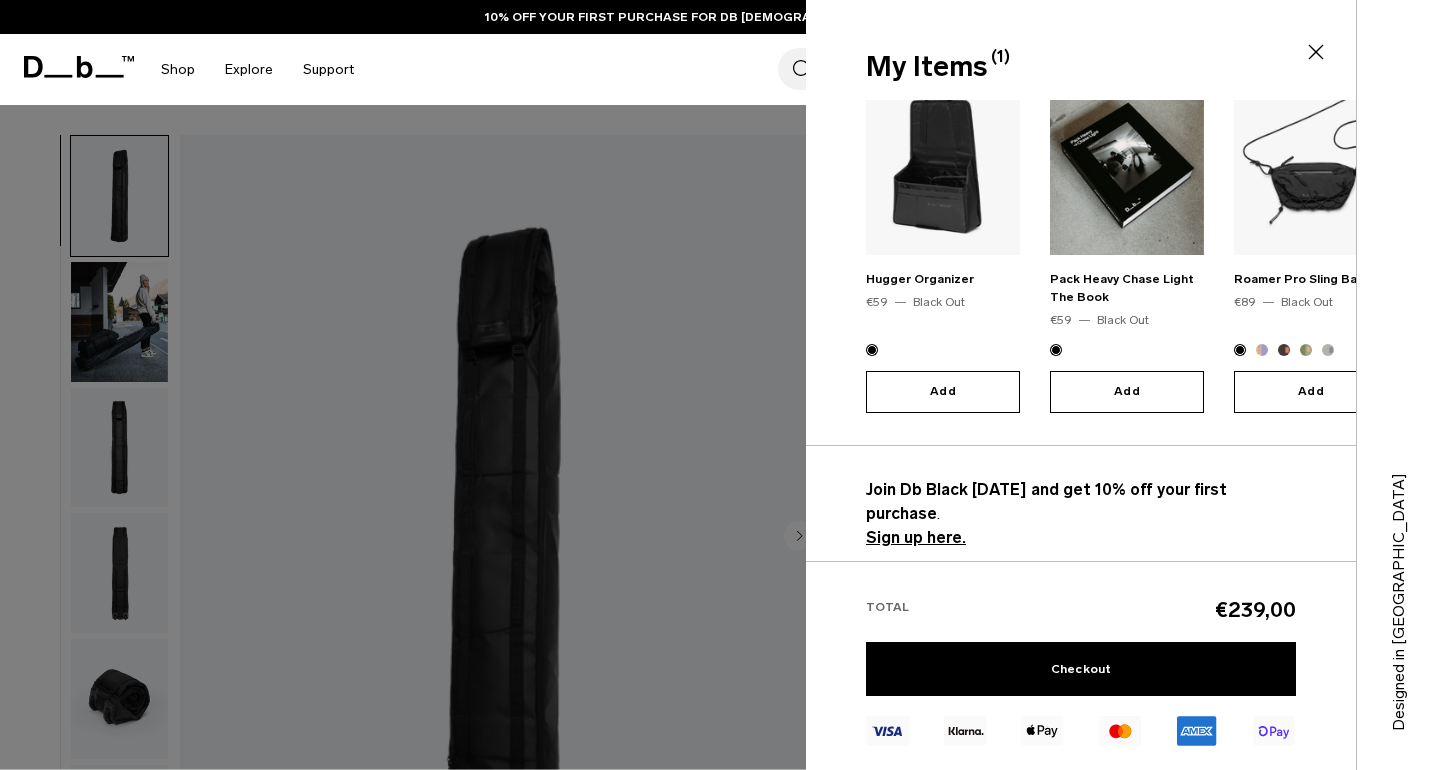 scroll, scrollTop: 277, scrollLeft: 0, axis: vertical 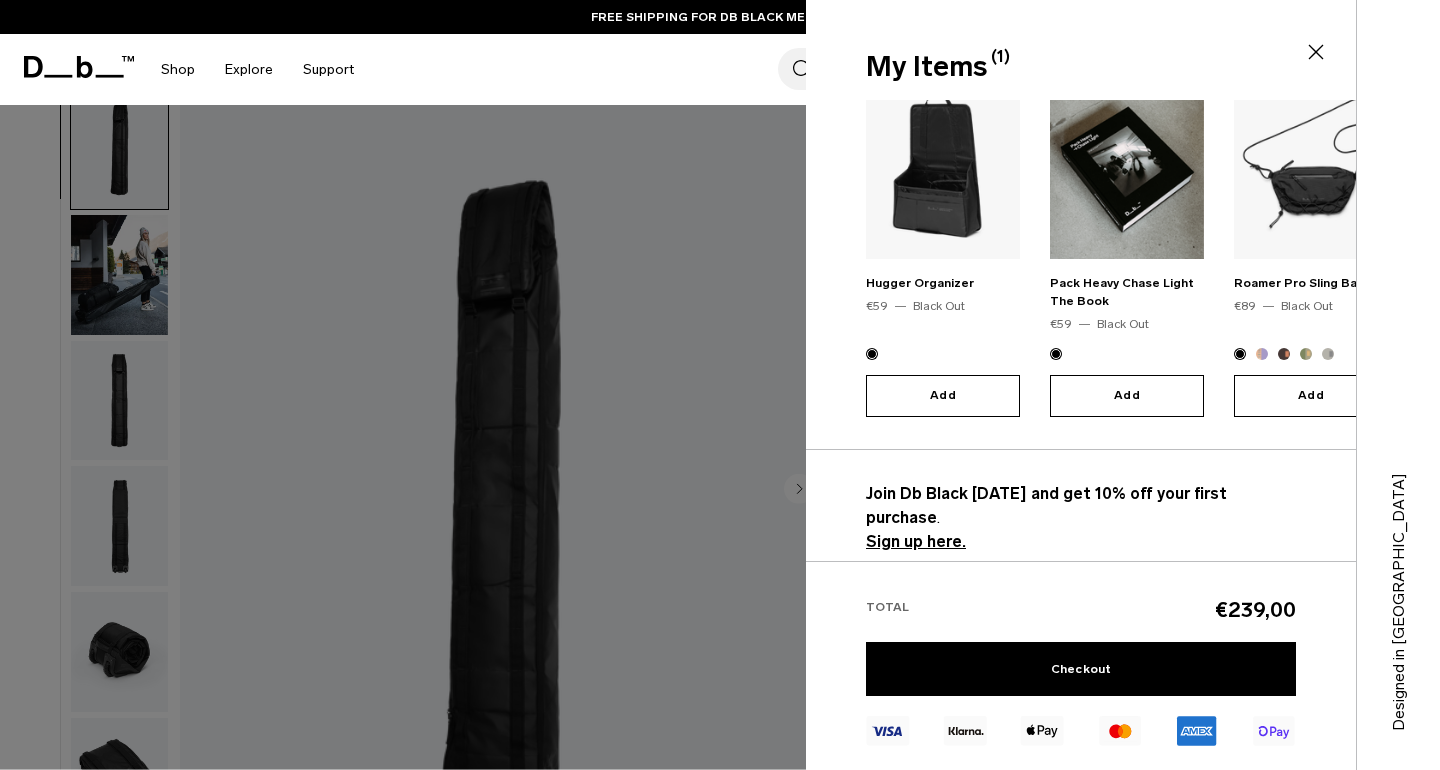 click on "Sign up here." at bounding box center [916, 541] 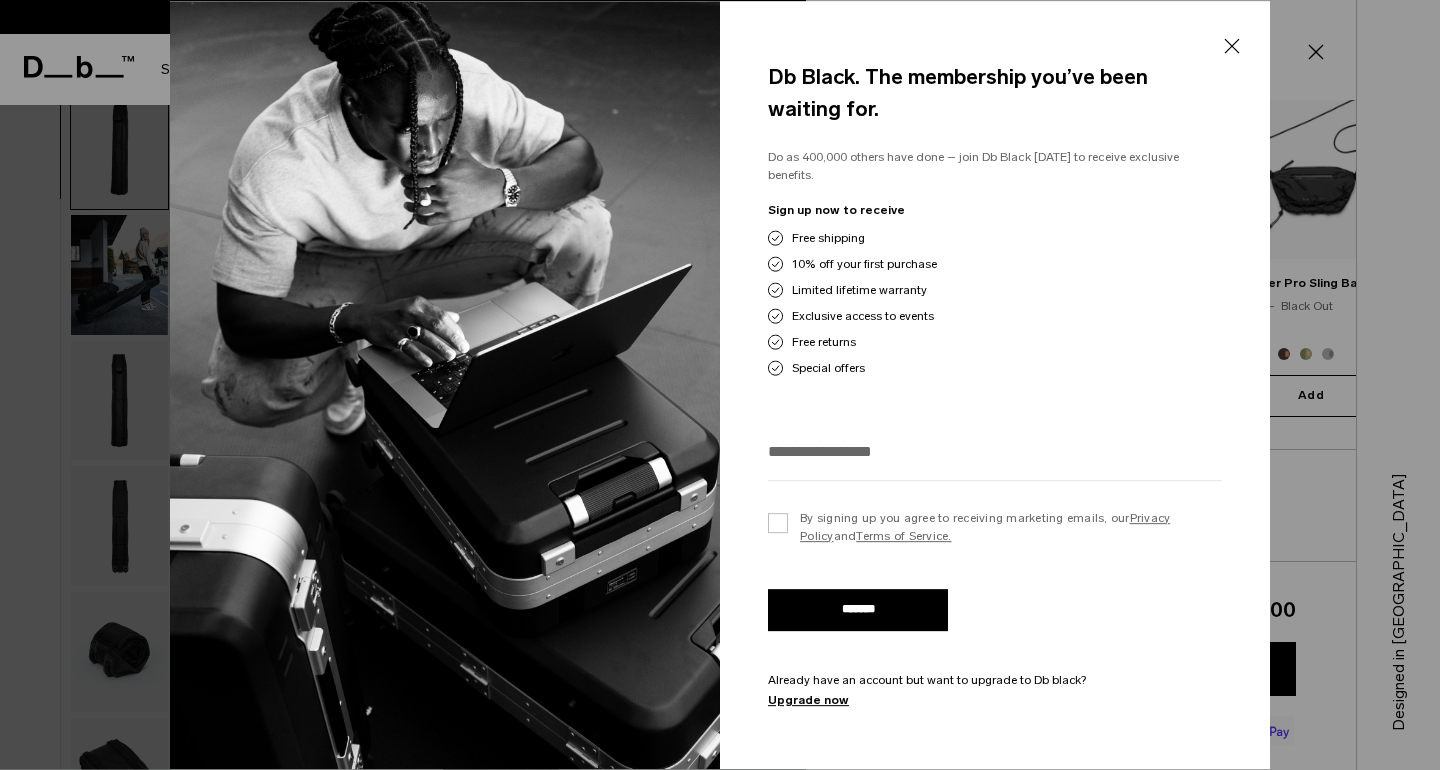 click on "Db Black. The membership you’ve been waiting for.
Do as 400,000 others have done – join Db Black today to receive exclusive benefits.
Sign up now to receive
Free shipping
10% off your first purchase
Limited lifetime warranty
Exclusive access to events
Free returns
Special offers
and" at bounding box center (995, 385) 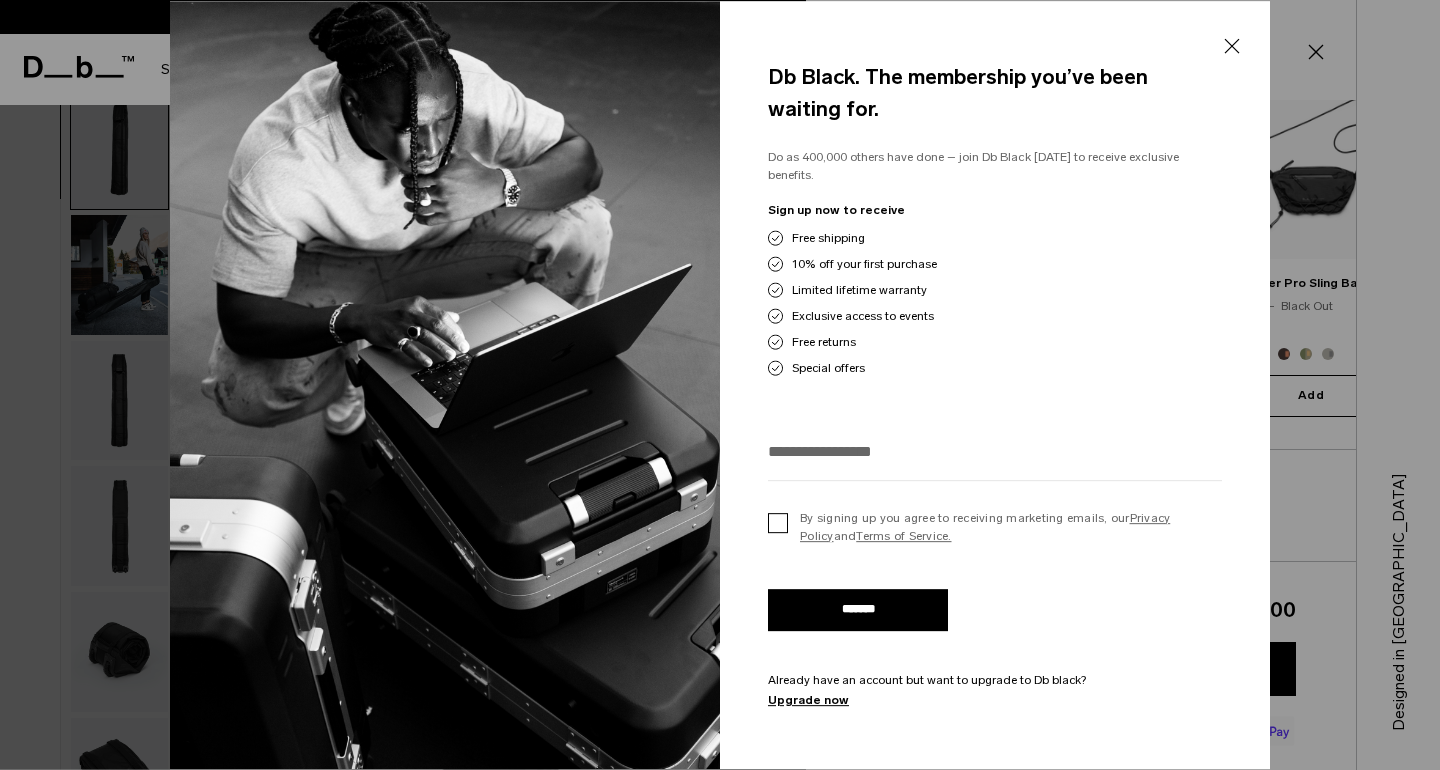 click on "By signing up you agree to receiving marketing emails, our  Privacy Policy  and  Terms of Service." at bounding box center [995, 527] 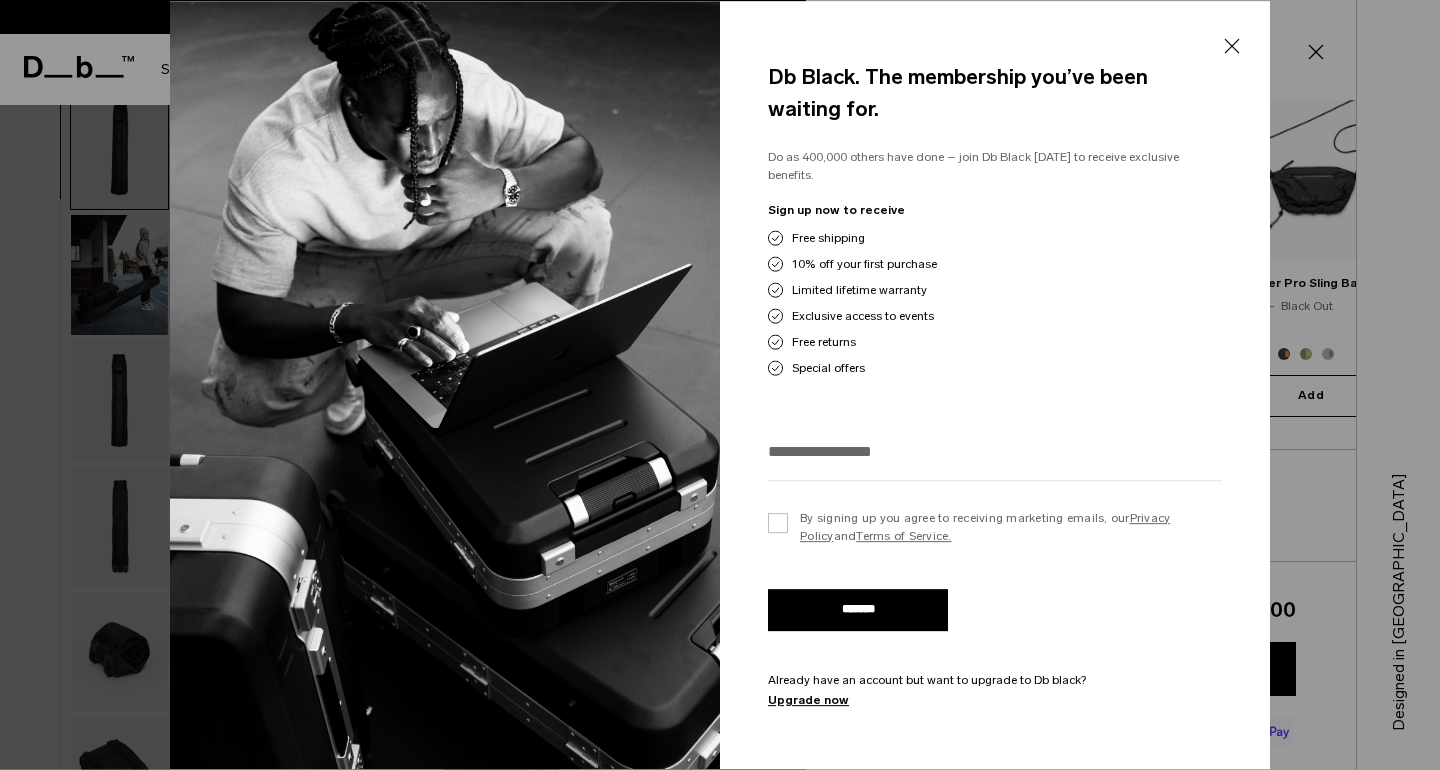 click on "*******" at bounding box center (858, 610) 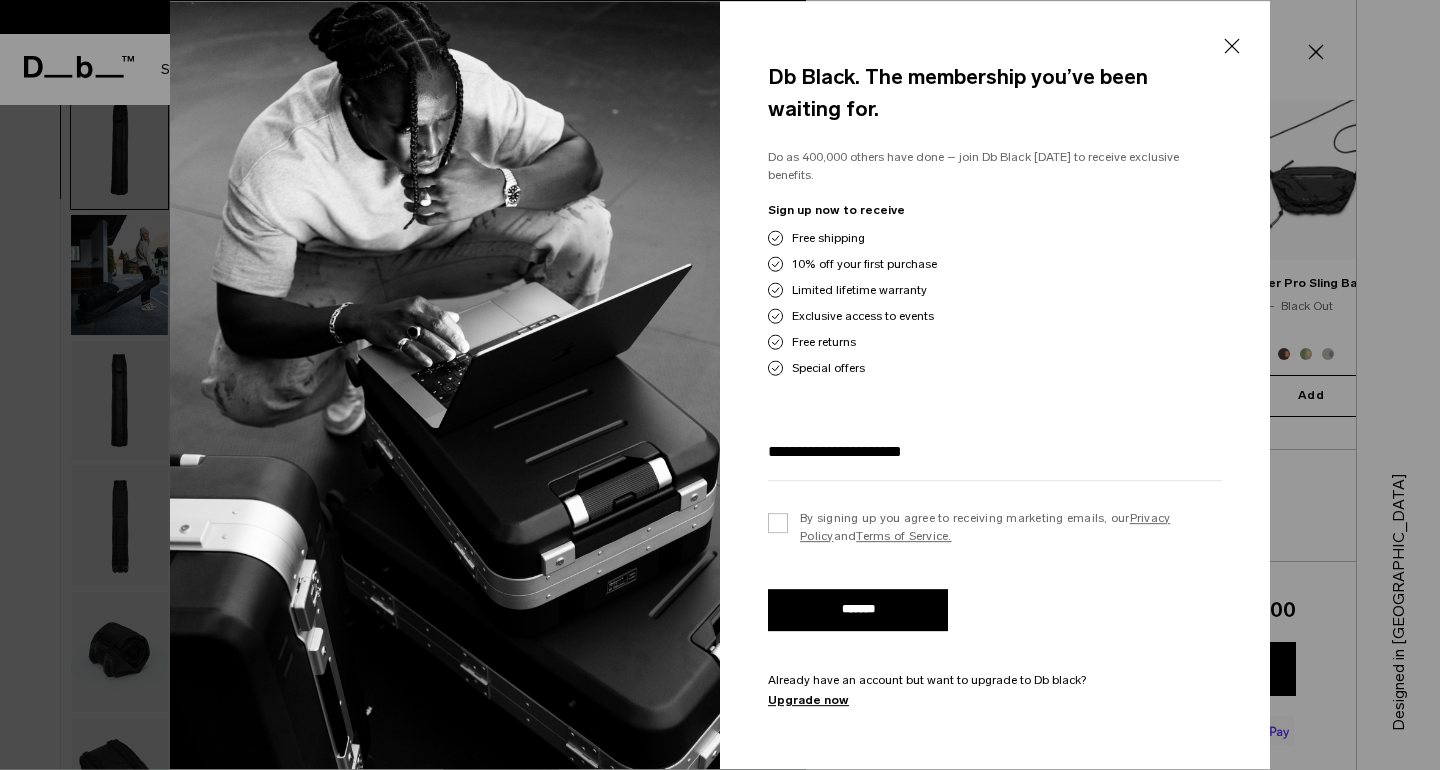 type on "**********" 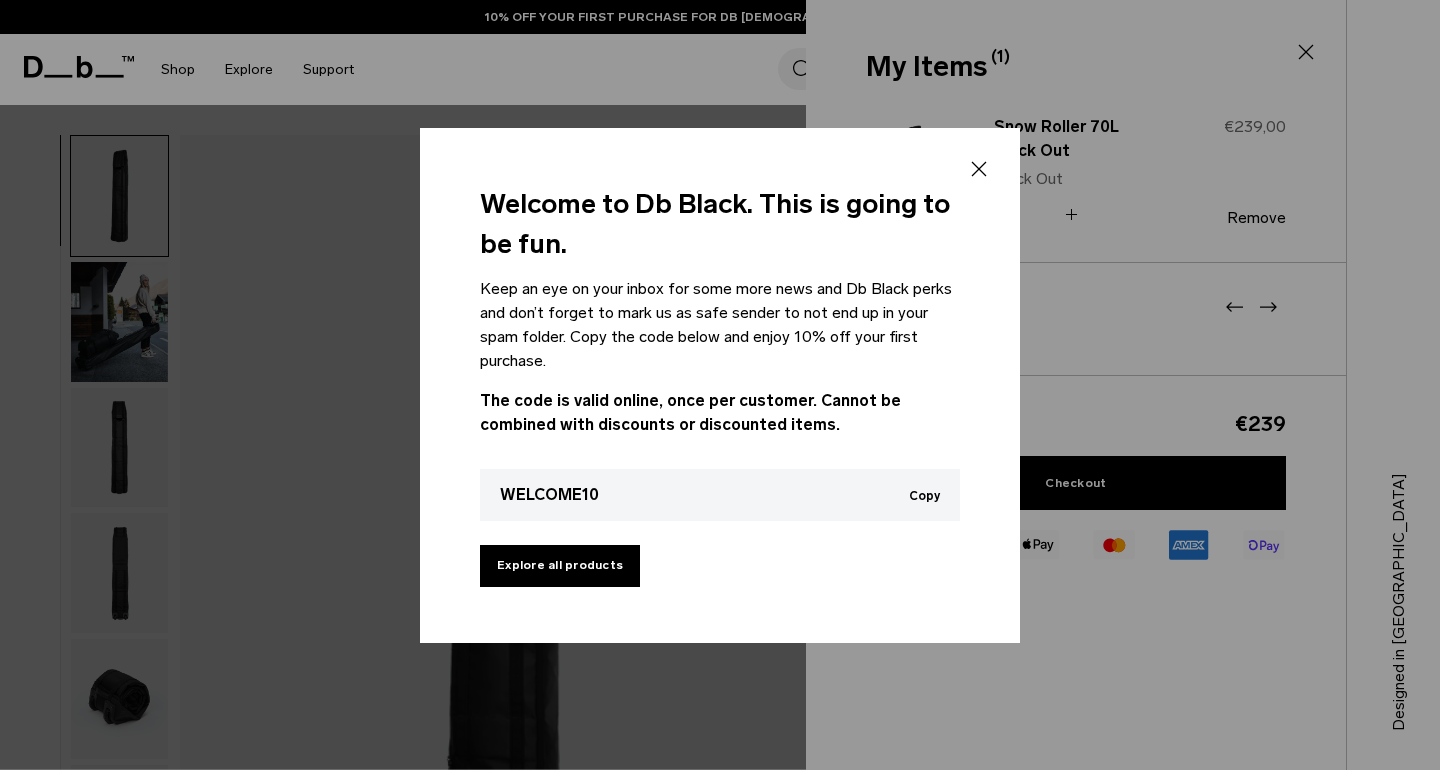 scroll, scrollTop: 0, scrollLeft: 0, axis: both 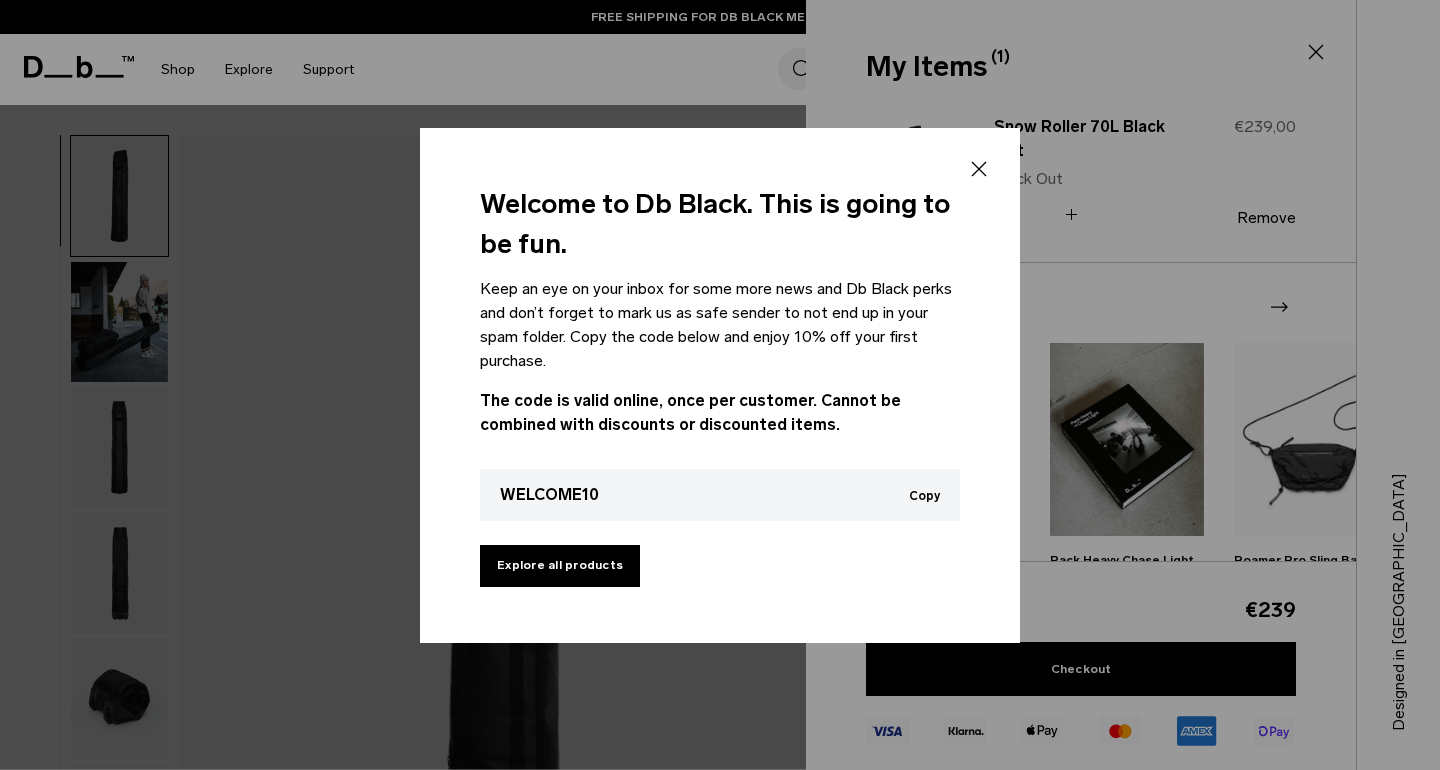 drag, startPoint x: 586, startPoint y: 492, endPoint x: 497, endPoint y: 493, distance: 89.005615 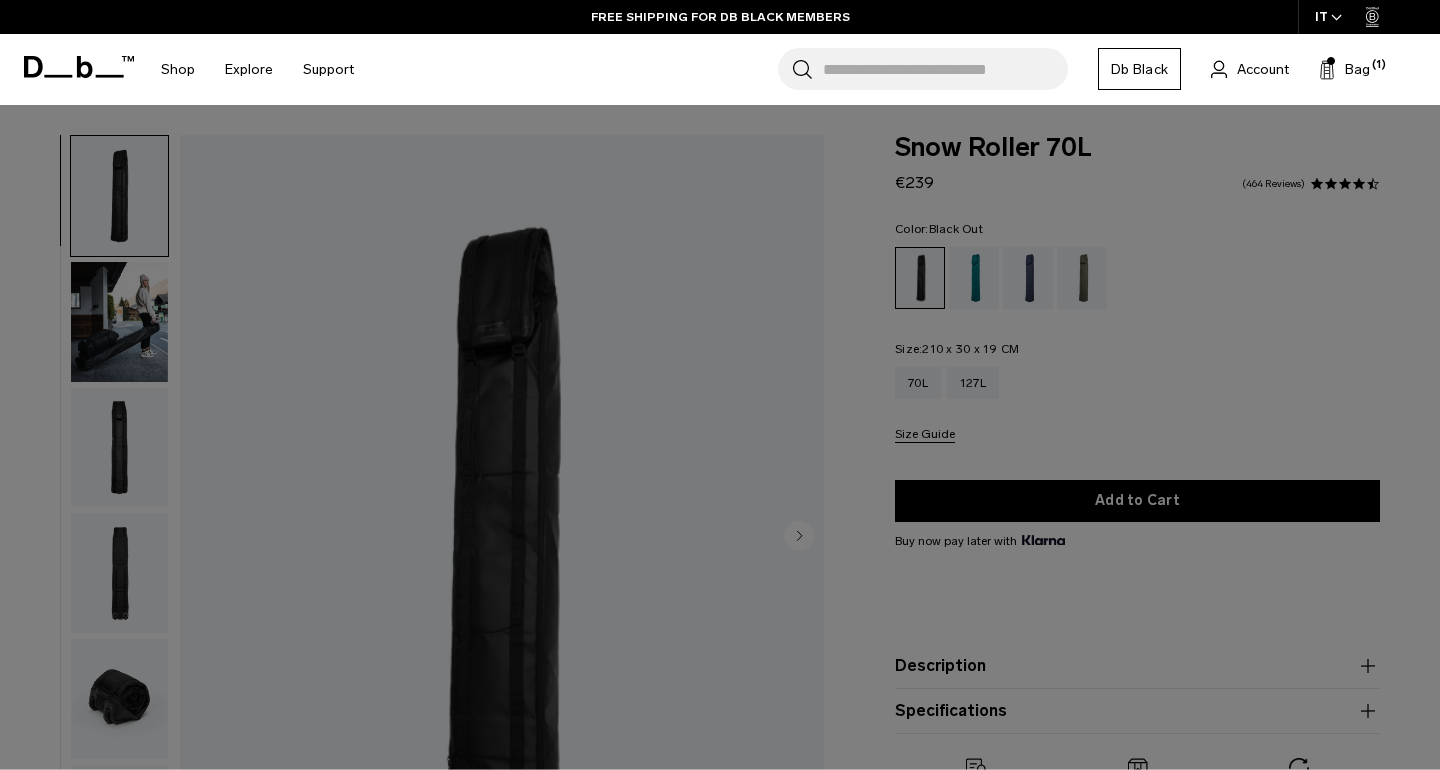 click at bounding box center (720, 385) 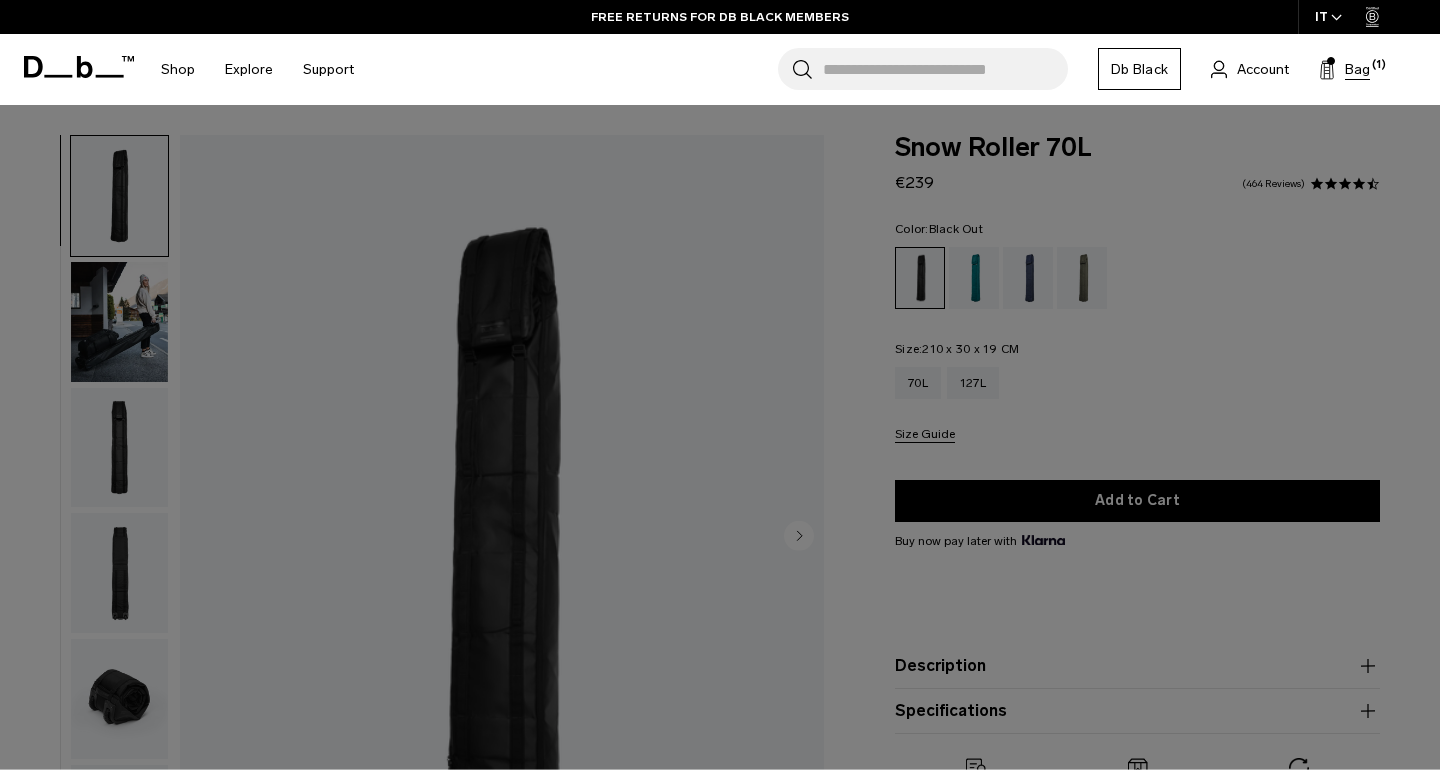 click on "Bag" at bounding box center [1357, 69] 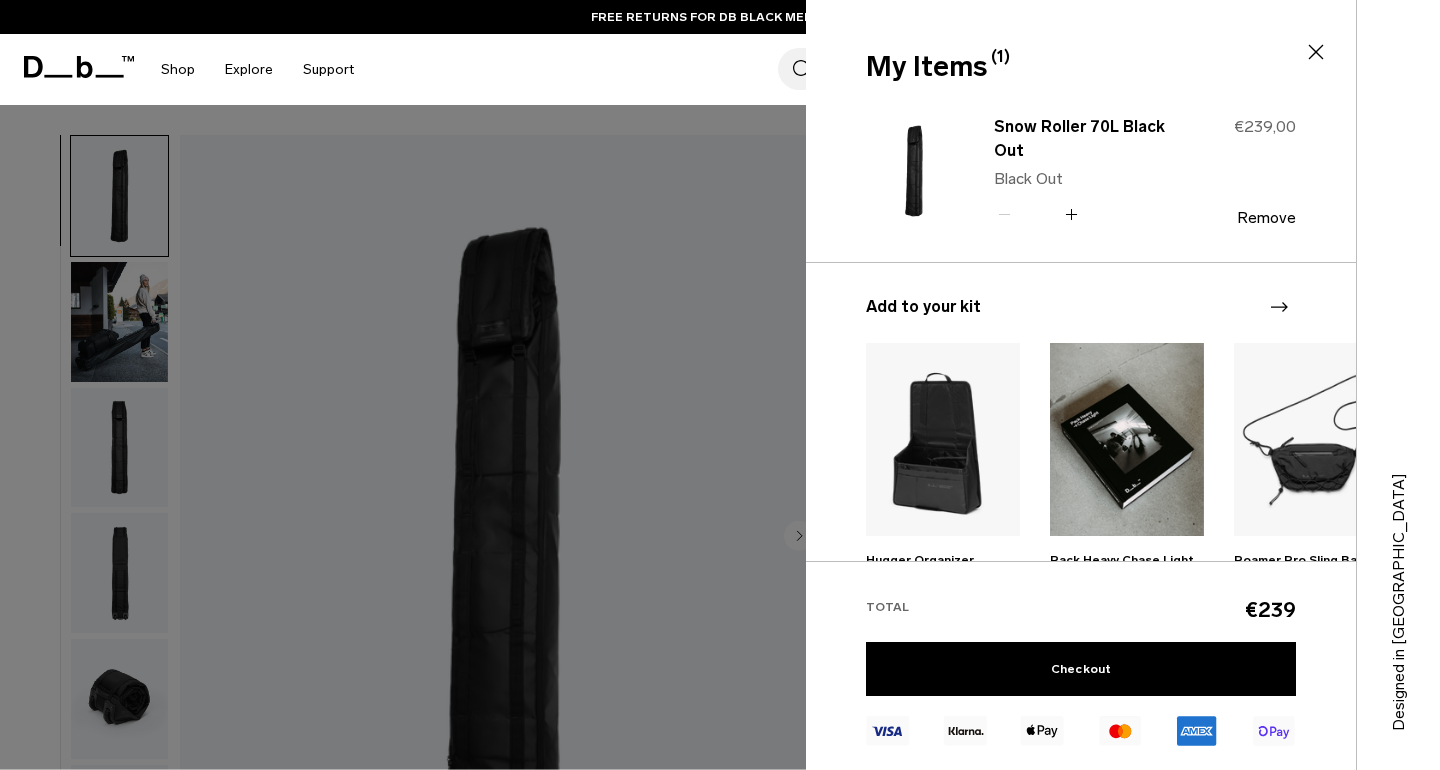 click at bounding box center (720, 385) 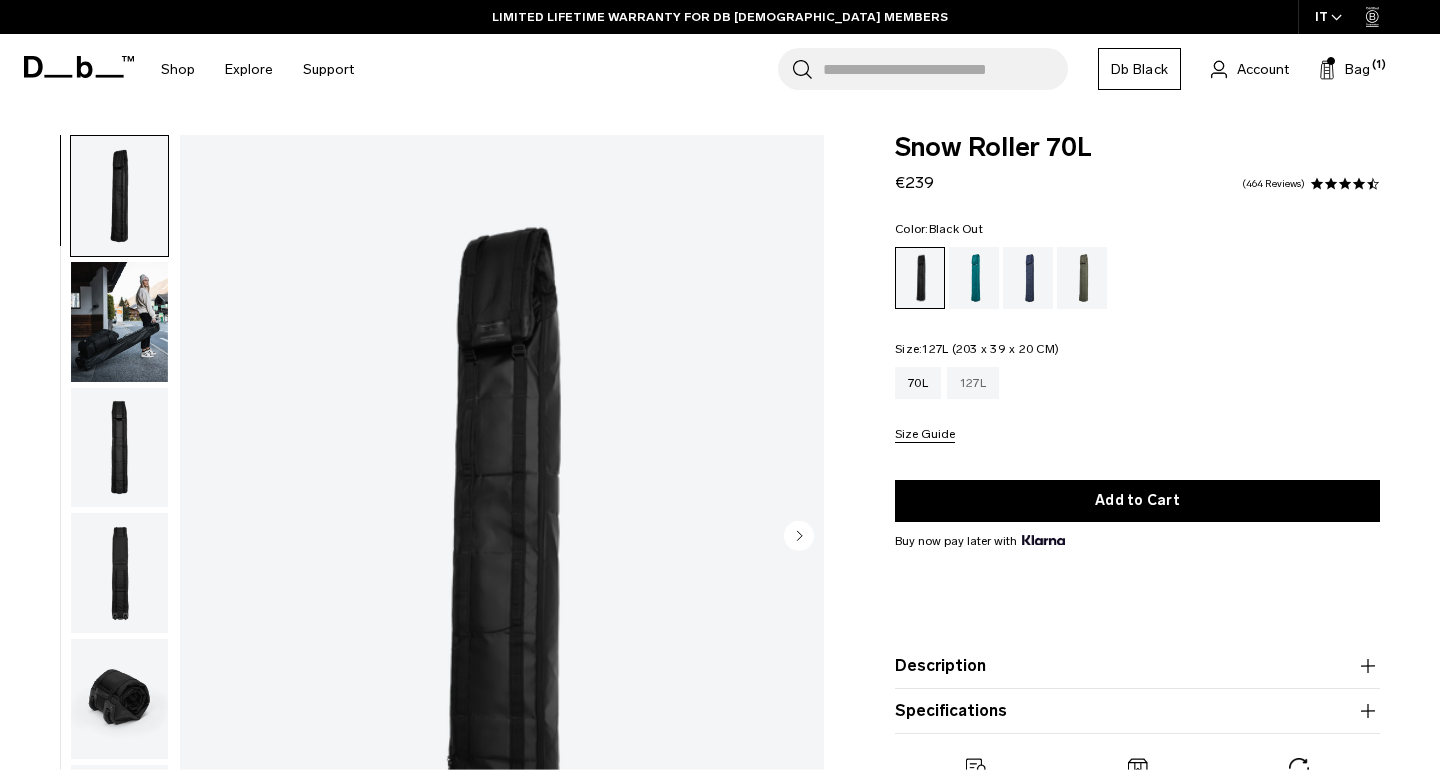click on "127L" at bounding box center [973, 383] 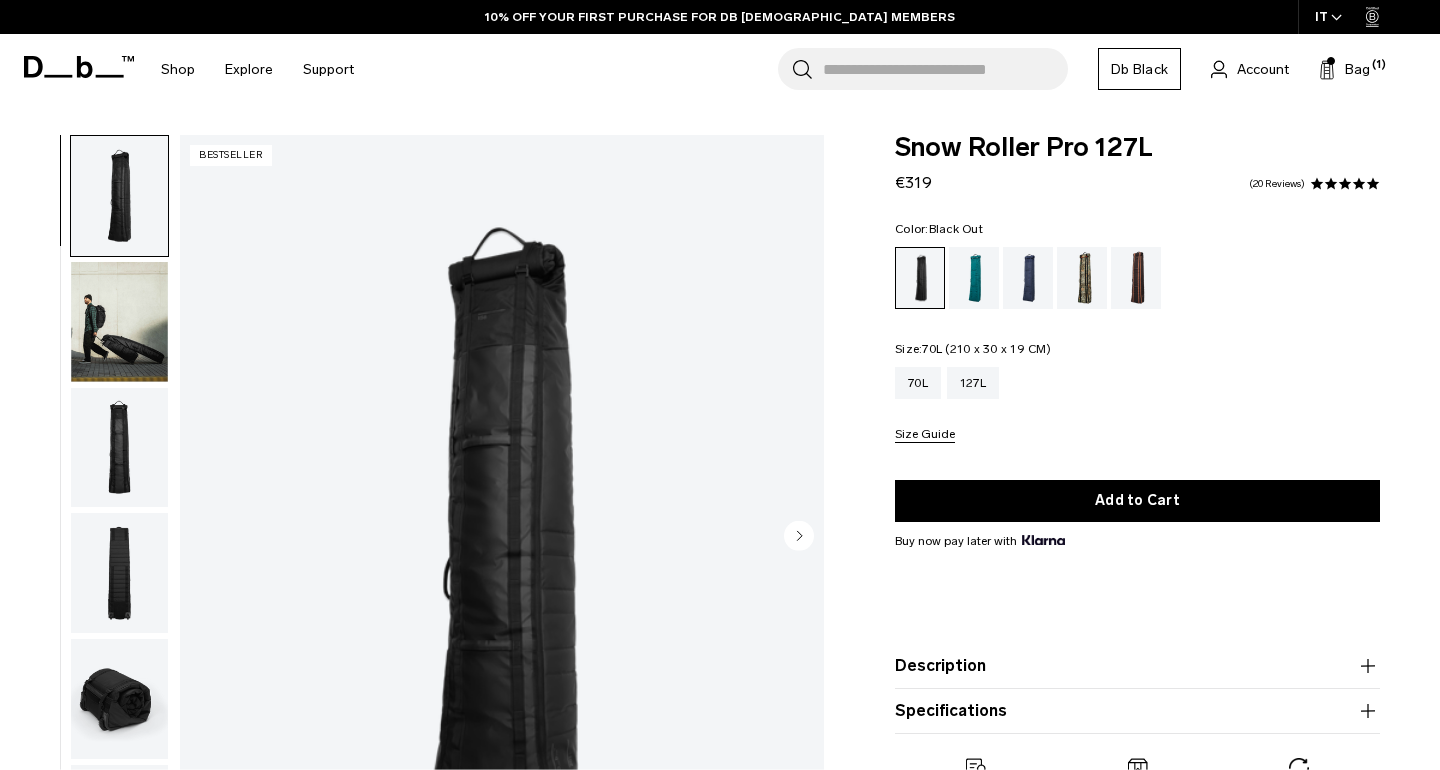 scroll, scrollTop: 0, scrollLeft: 0, axis: both 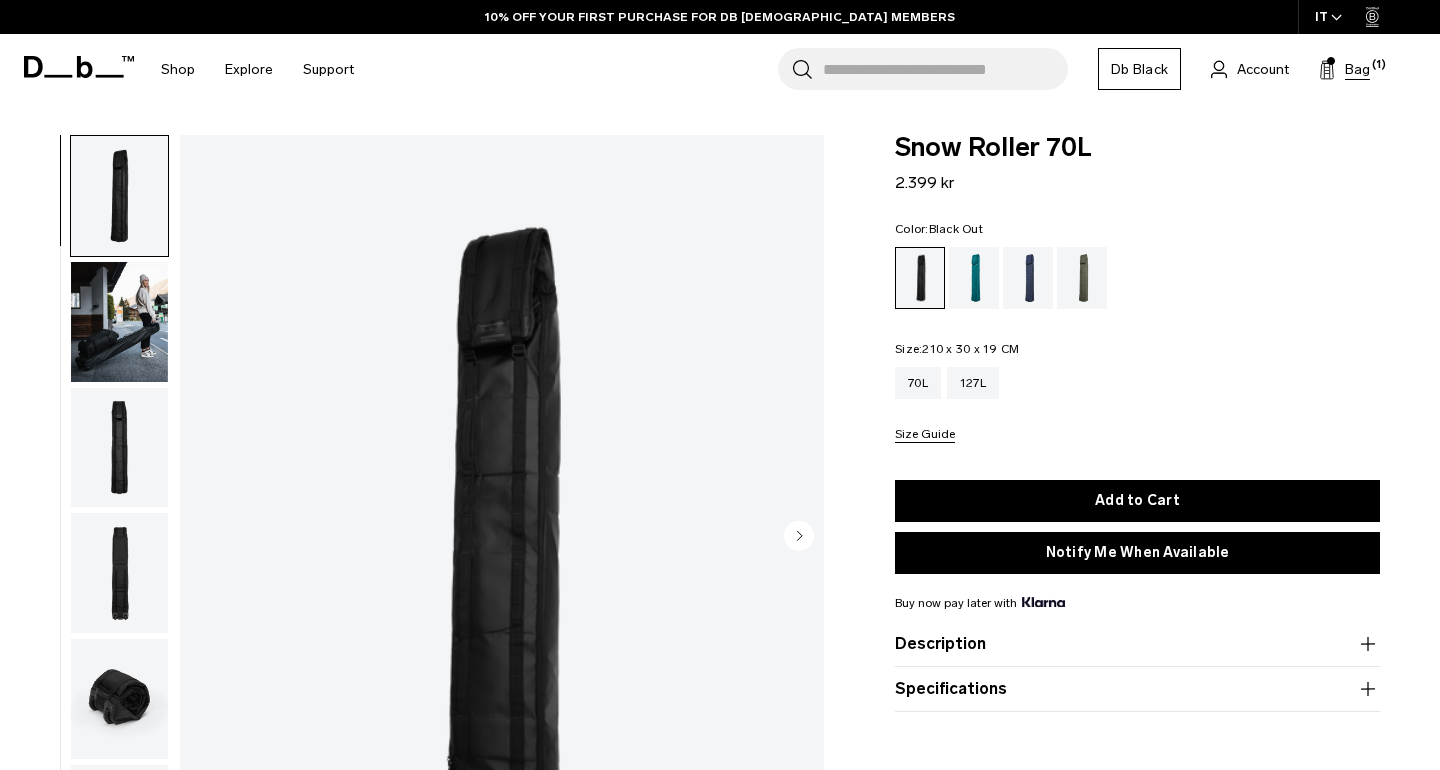 click on "Bag" at bounding box center (1357, 69) 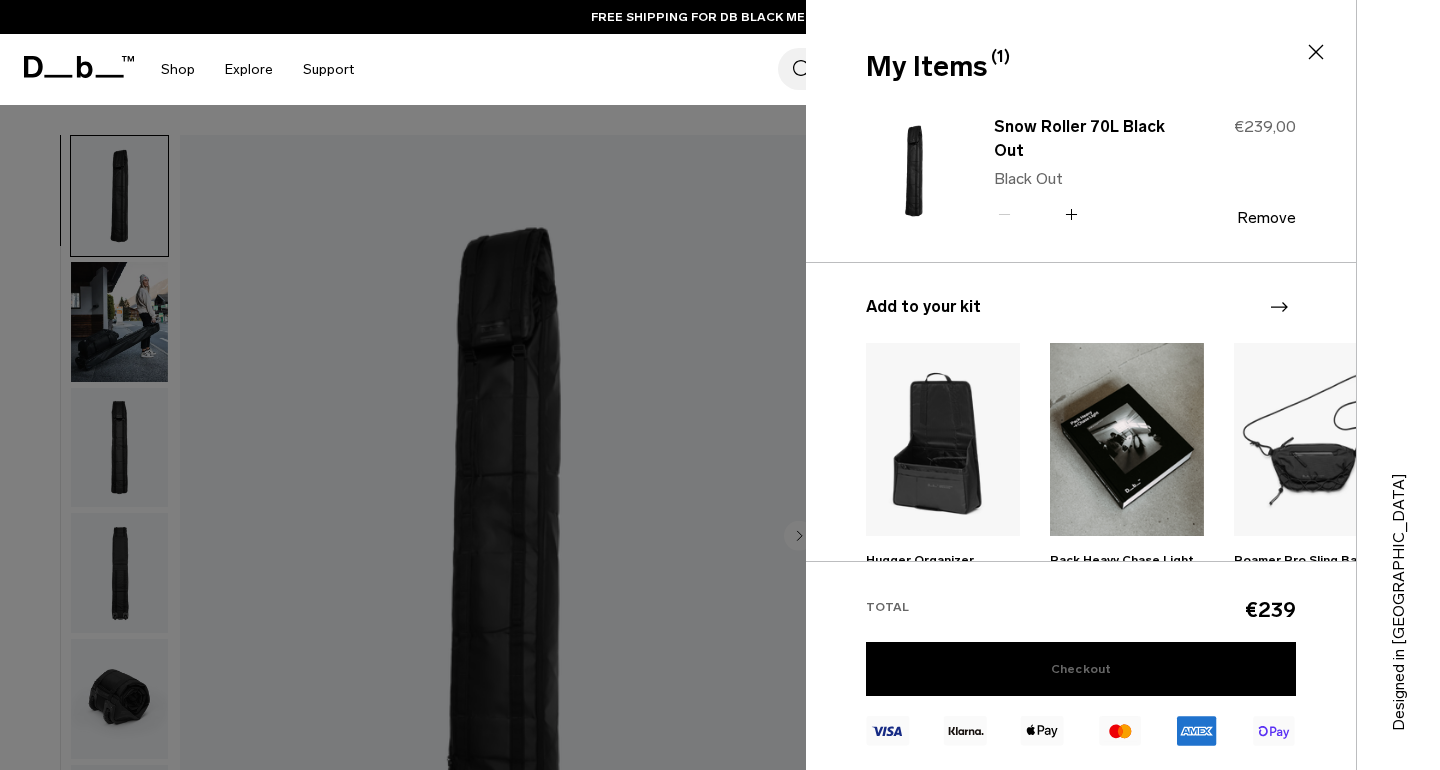 click on "Checkout" at bounding box center (1081, 669) 